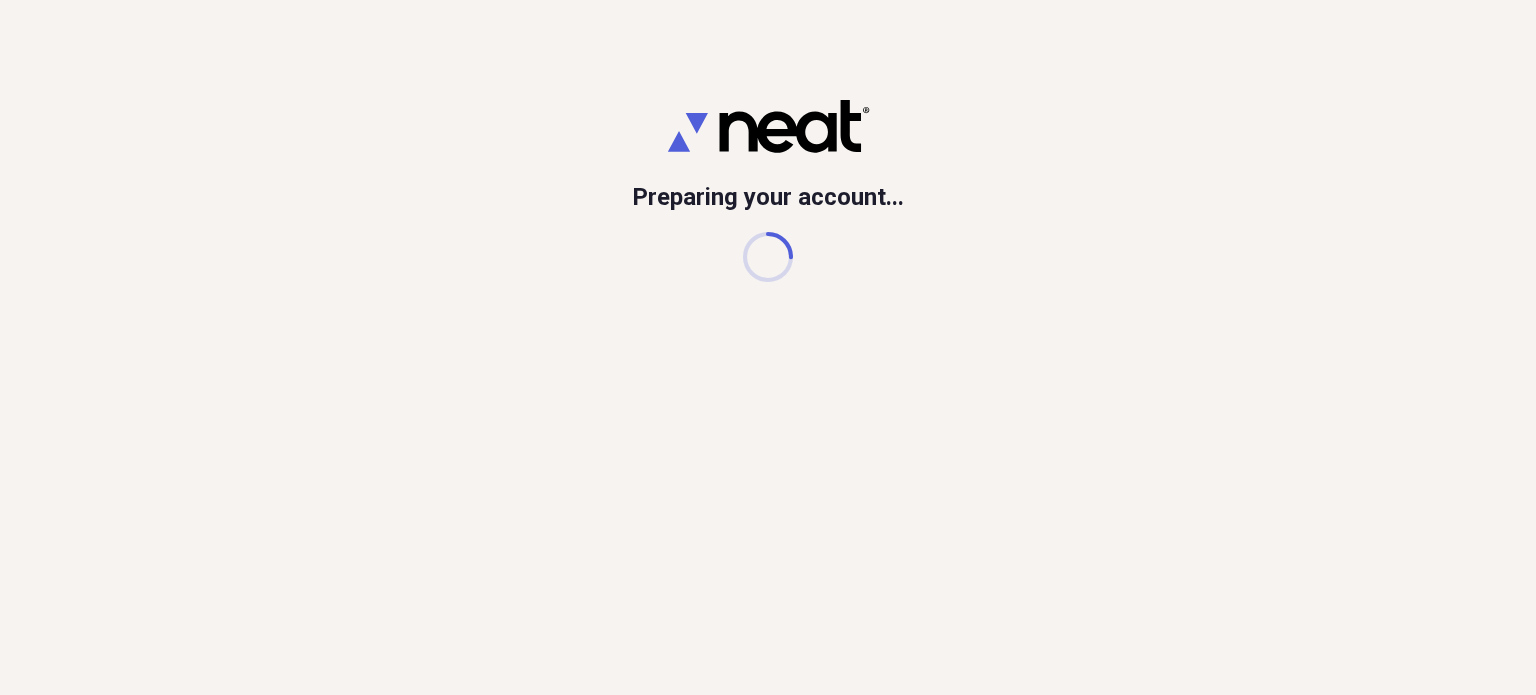 scroll, scrollTop: 0, scrollLeft: 0, axis: both 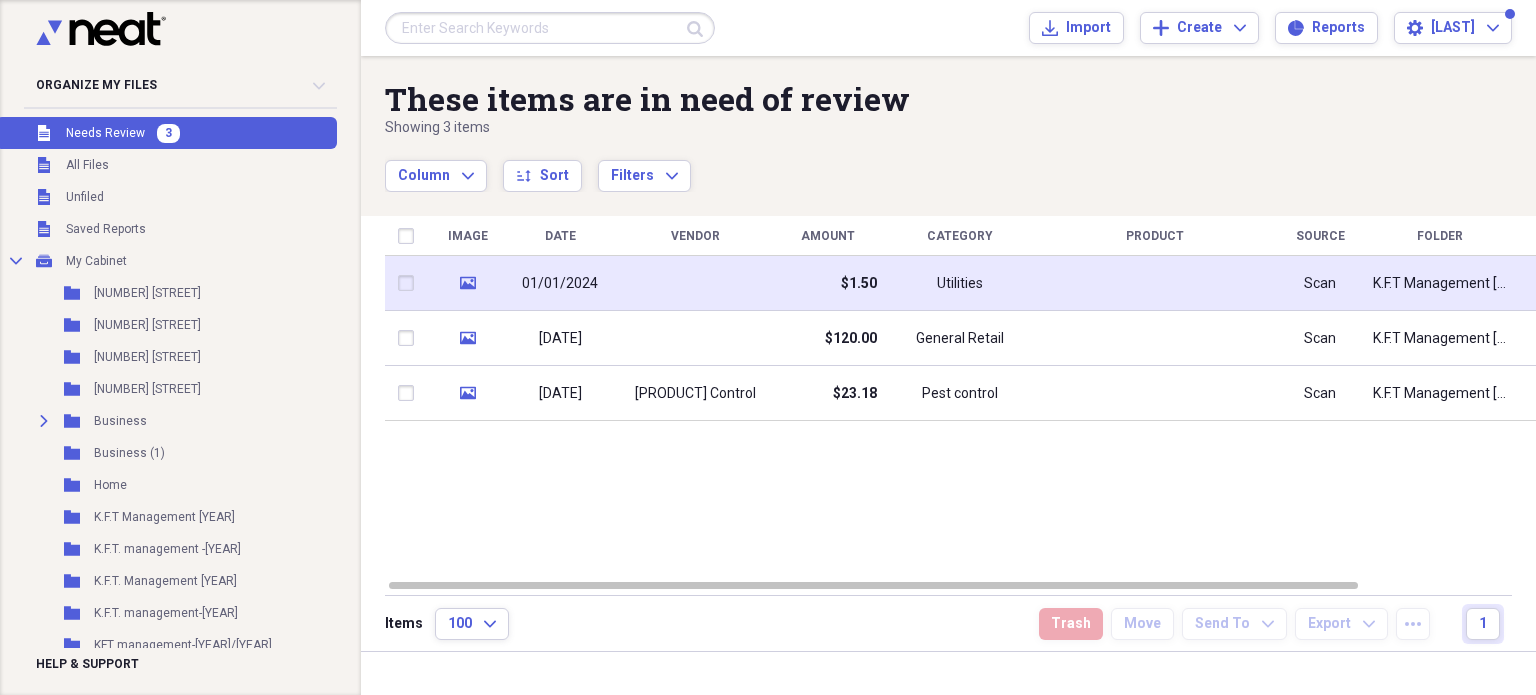 click on "$1.50" at bounding box center (827, 283) 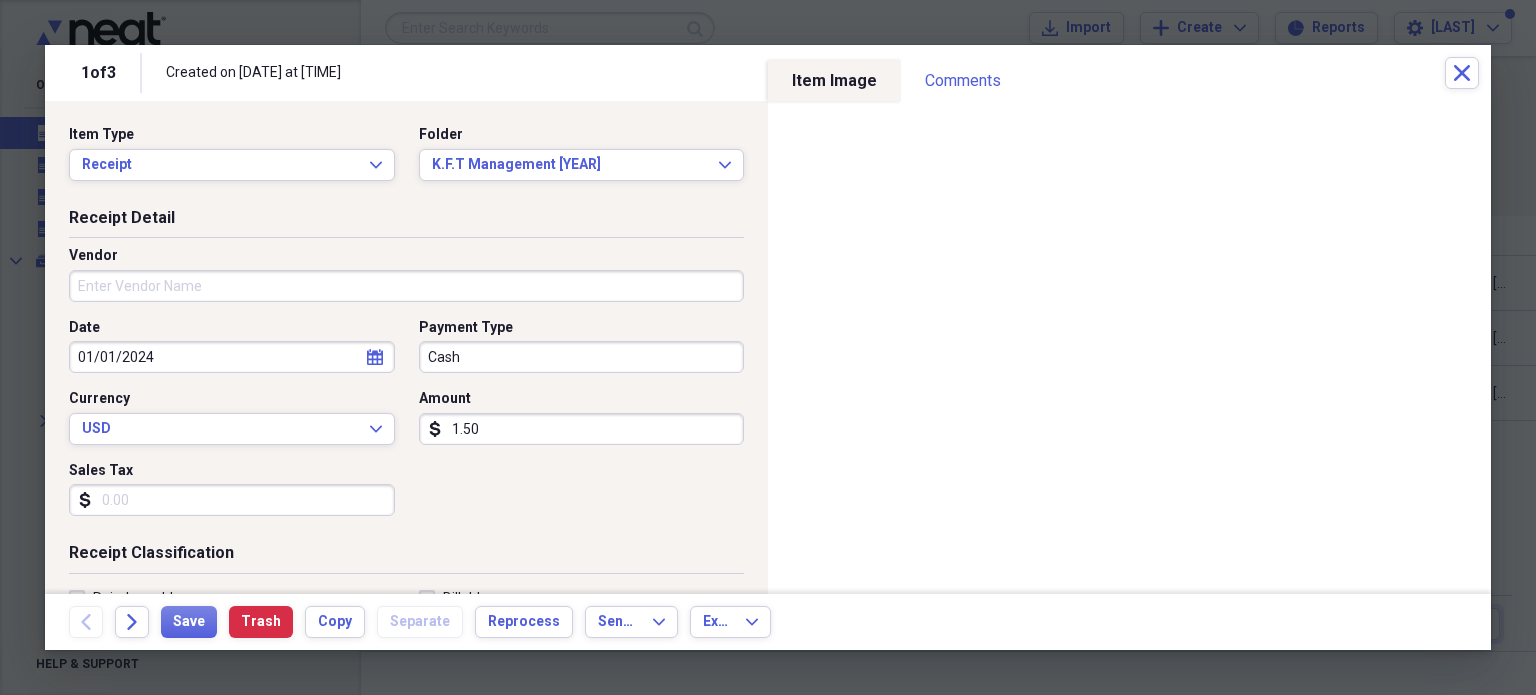click on "Vendor" at bounding box center (406, 286) 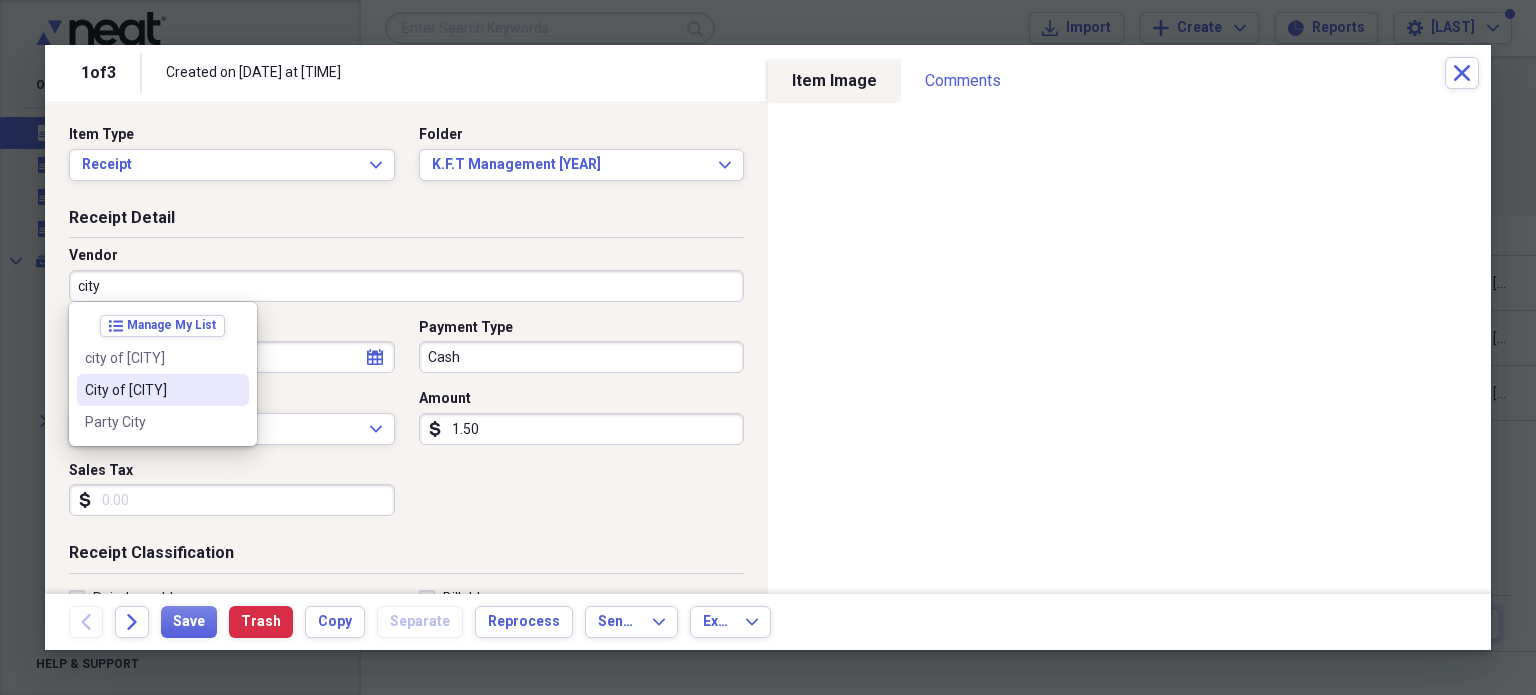 click on "City of [CITY]" at bounding box center [151, 390] 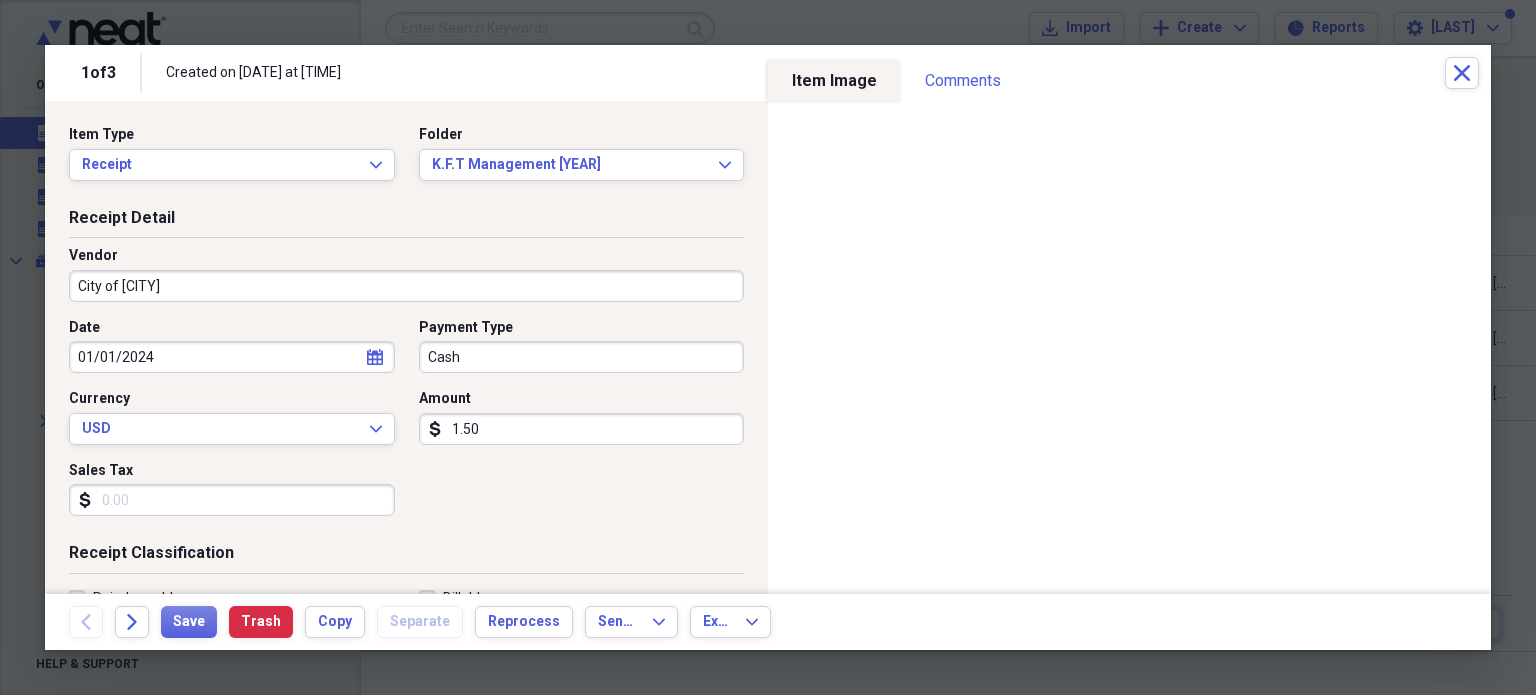 type on "Taxes/lic" 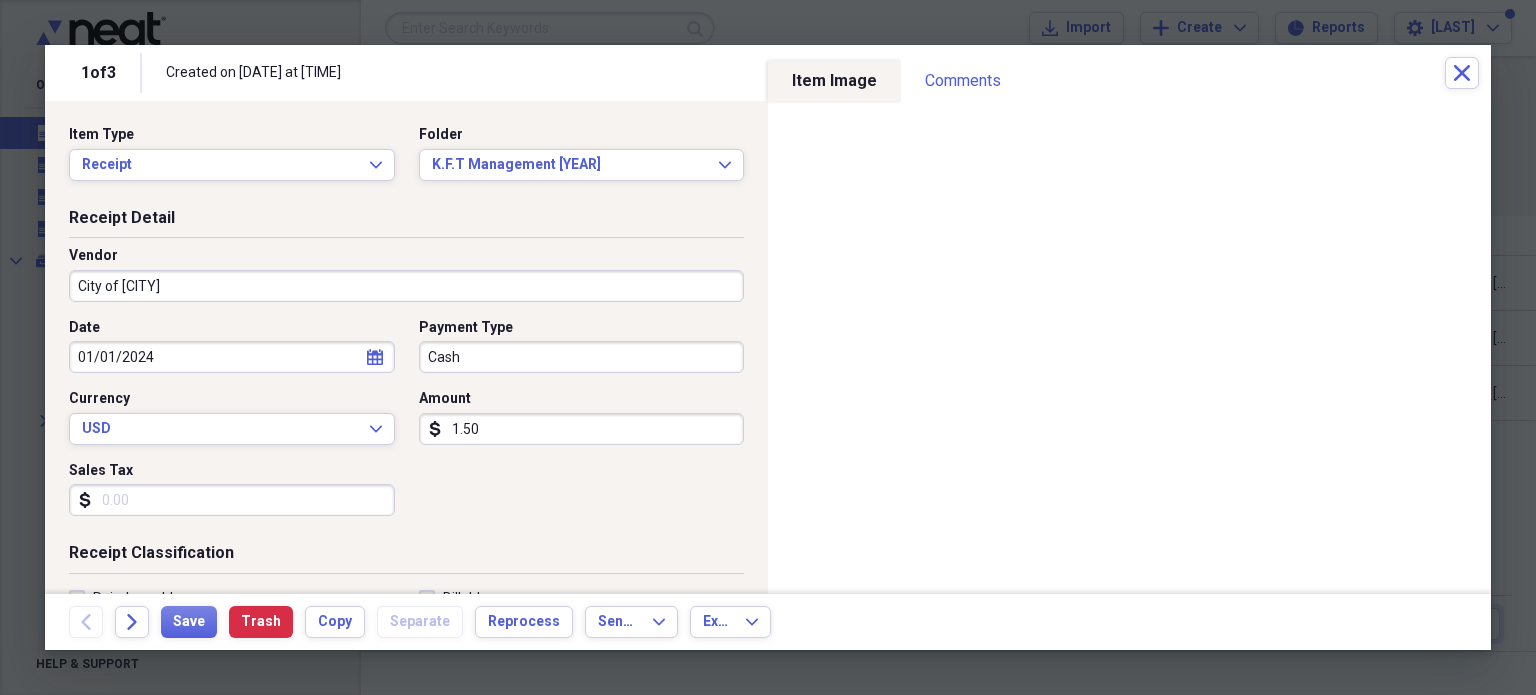 click on "Cash" at bounding box center (582, 357) 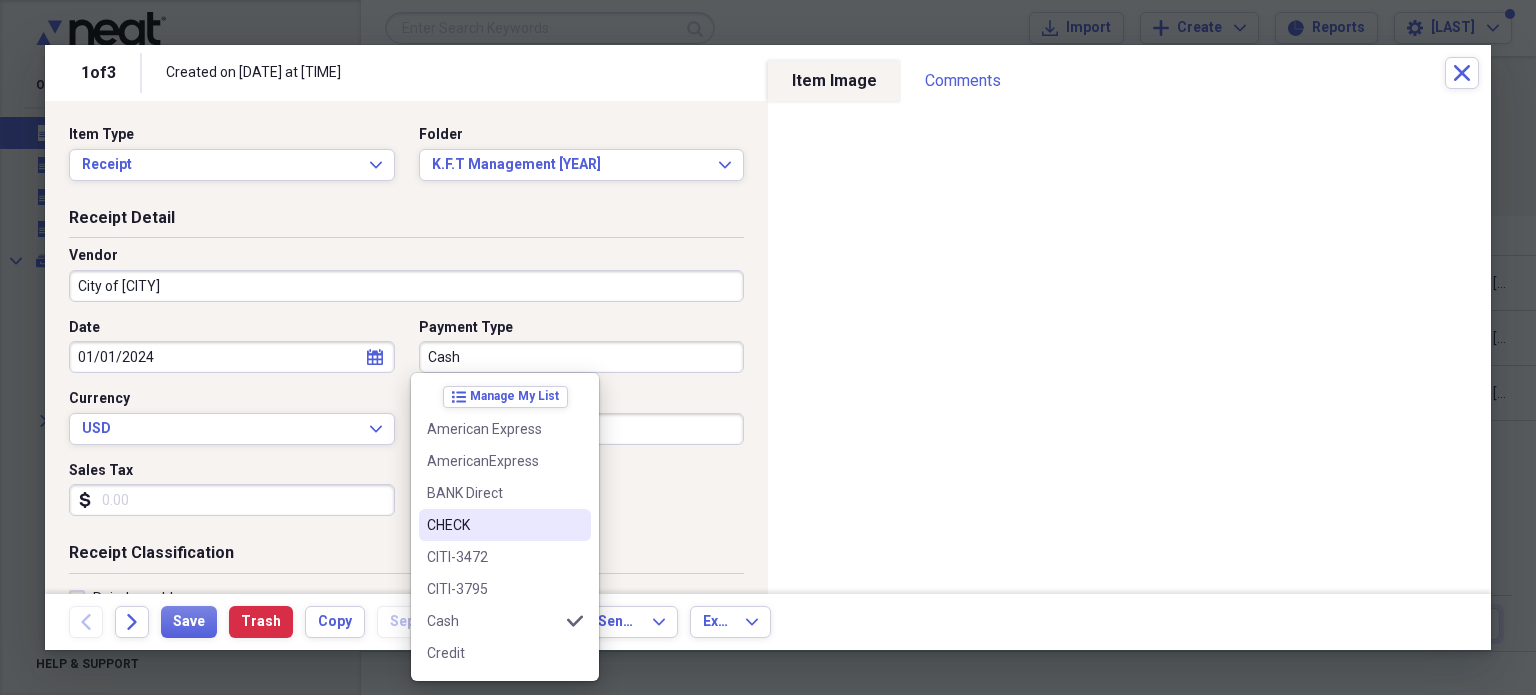 click on "CHECK" at bounding box center [493, 525] 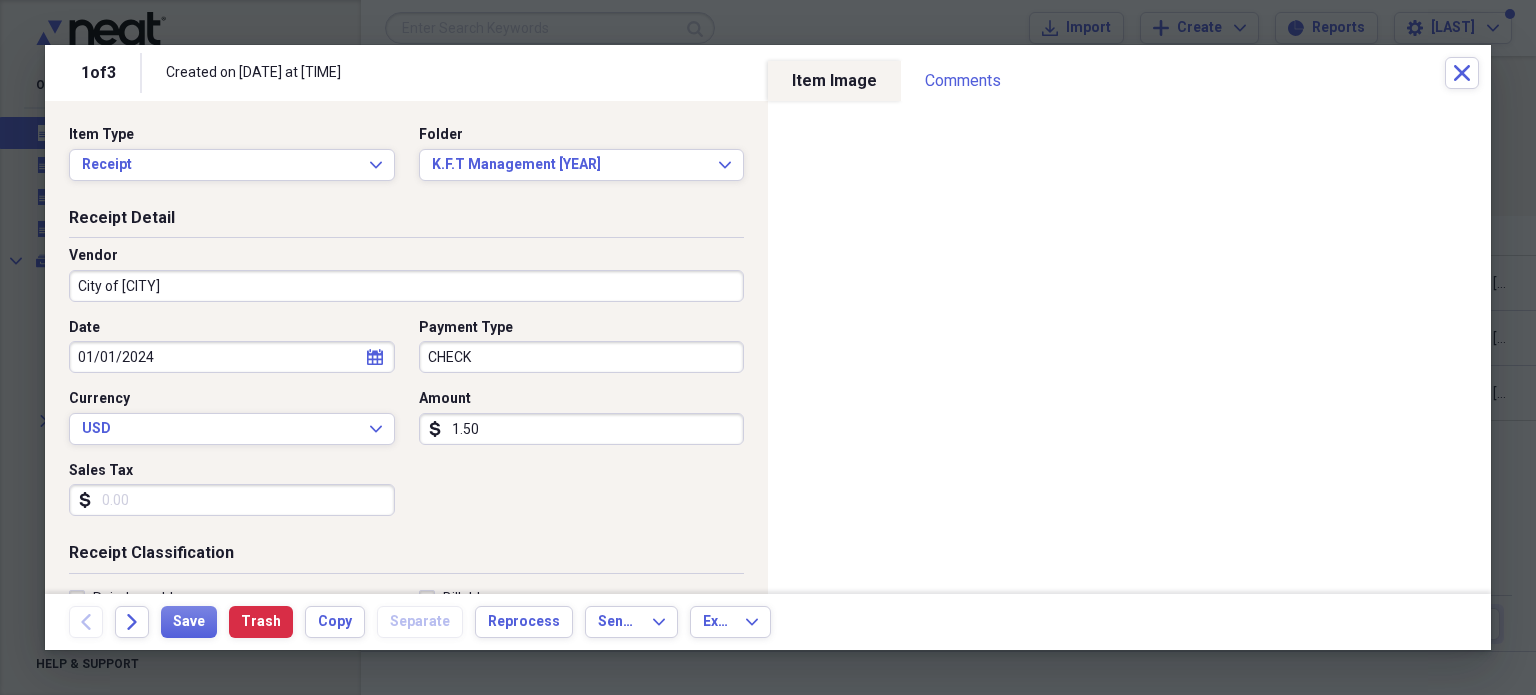 click on "1.50" at bounding box center [582, 429] 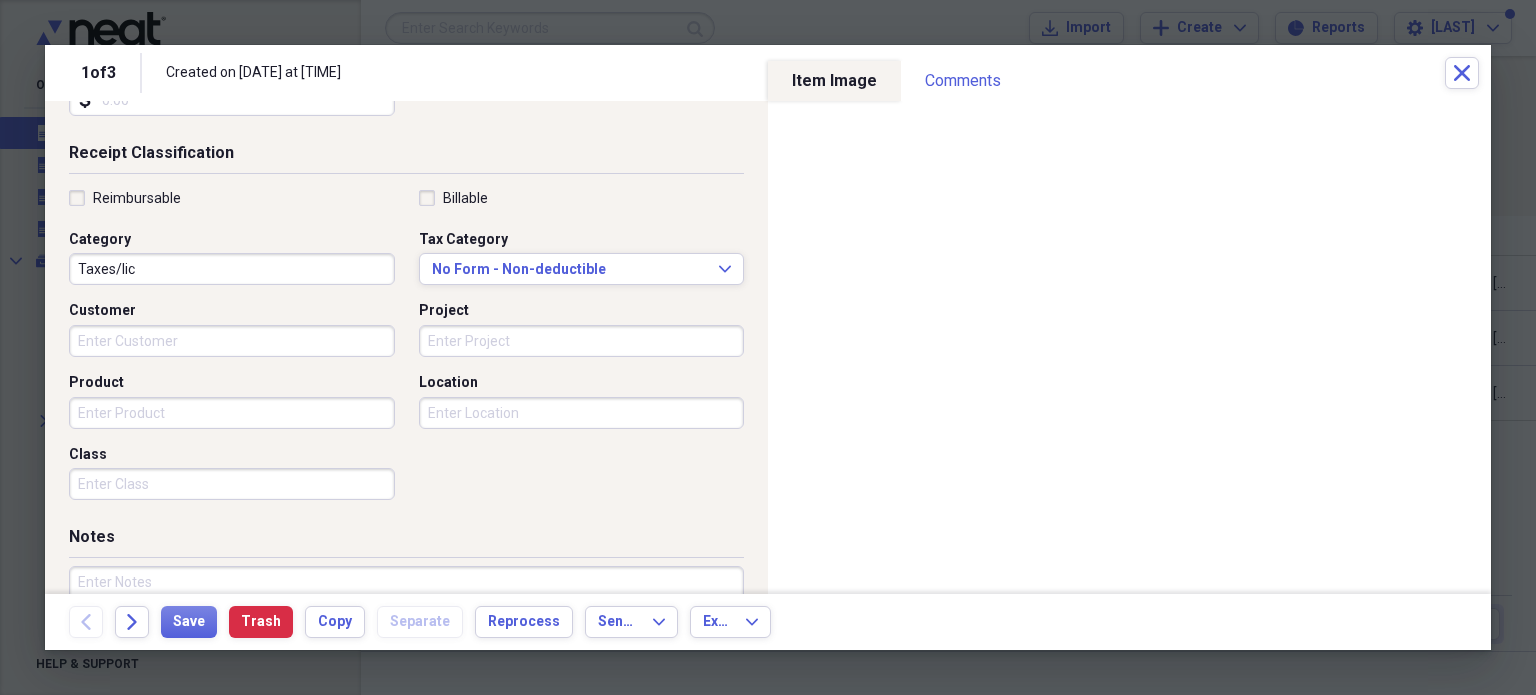 scroll, scrollTop: 526, scrollLeft: 0, axis: vertical 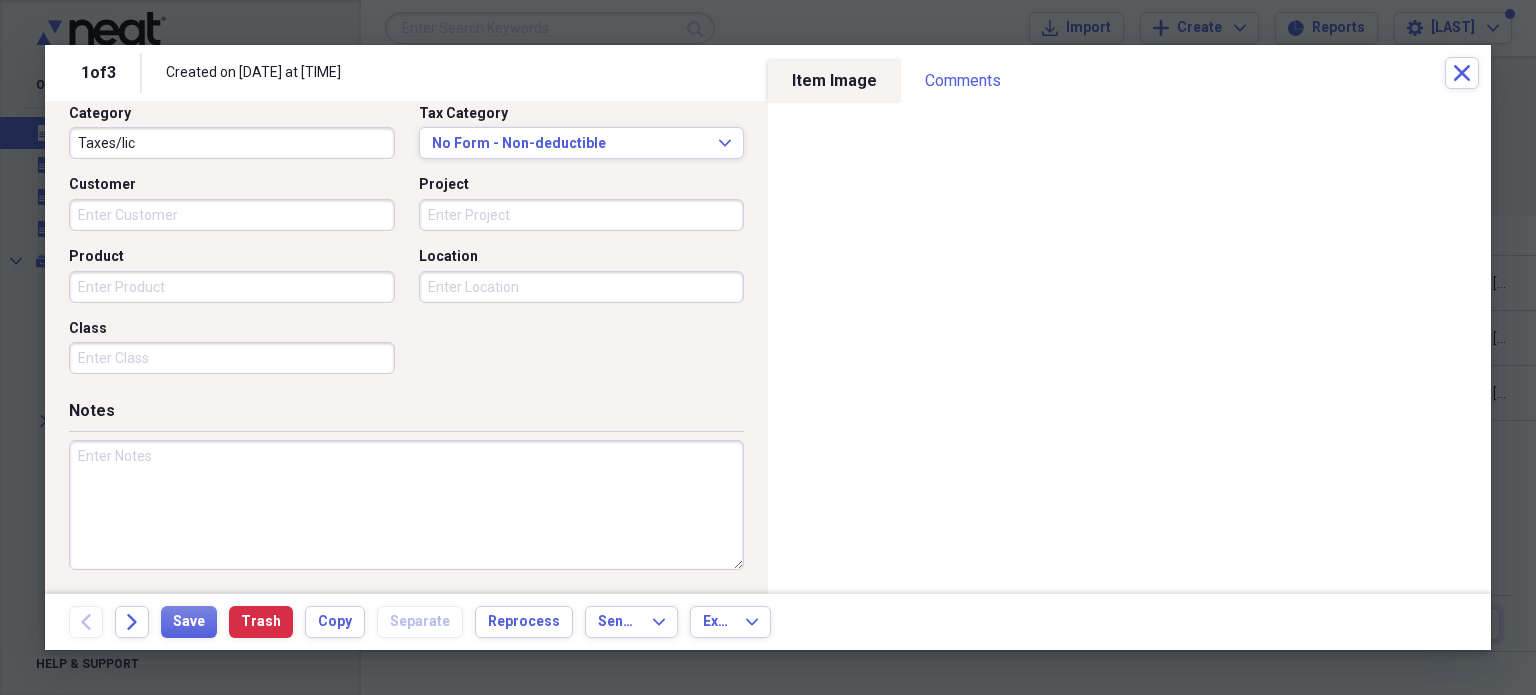 type on "[PRICE]" 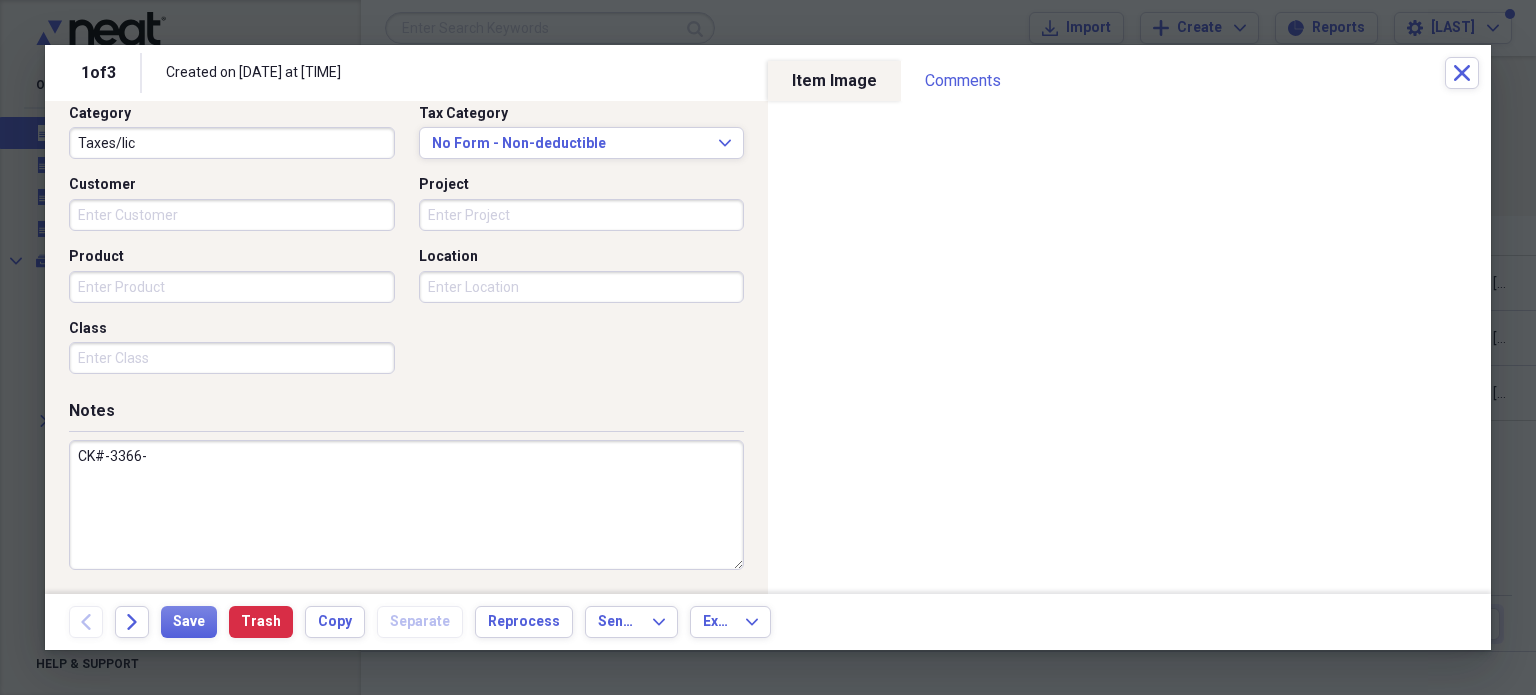 paste on "[NUMBER] [STREET]-[ID]-[DATE] to [DATE]Quarterly" 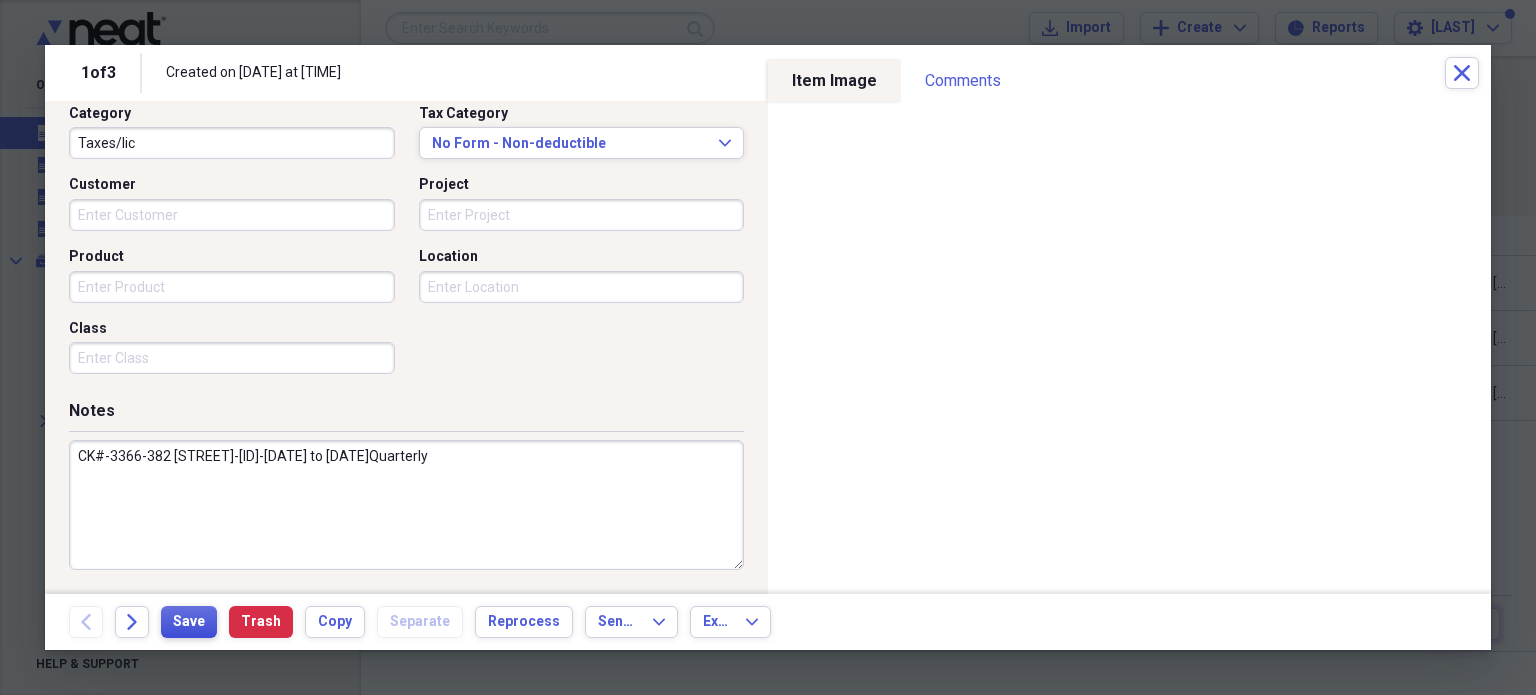 click on "Save" at bounding box center [189, 622] 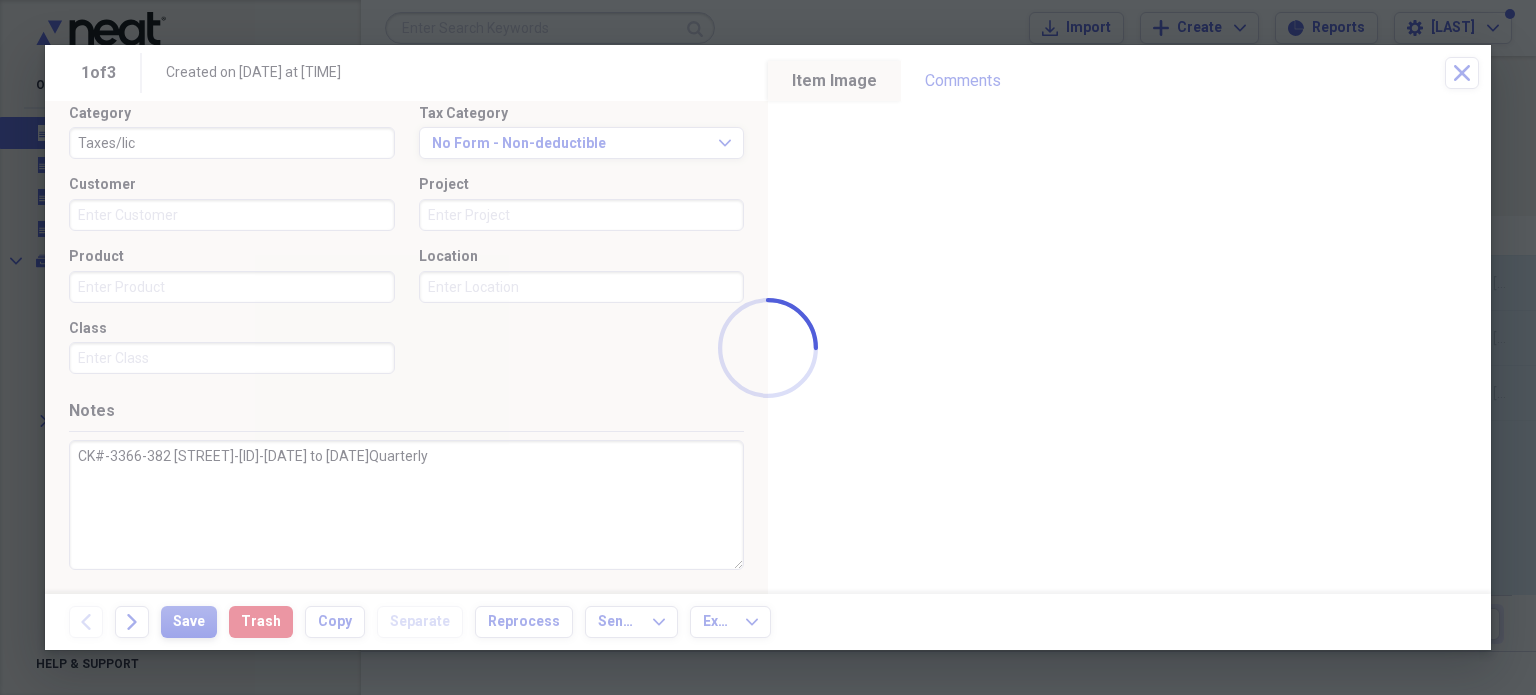 type on "CK#-3366-382 [STREET]-[ID]-[DATE] to [DATE]Quarterly" 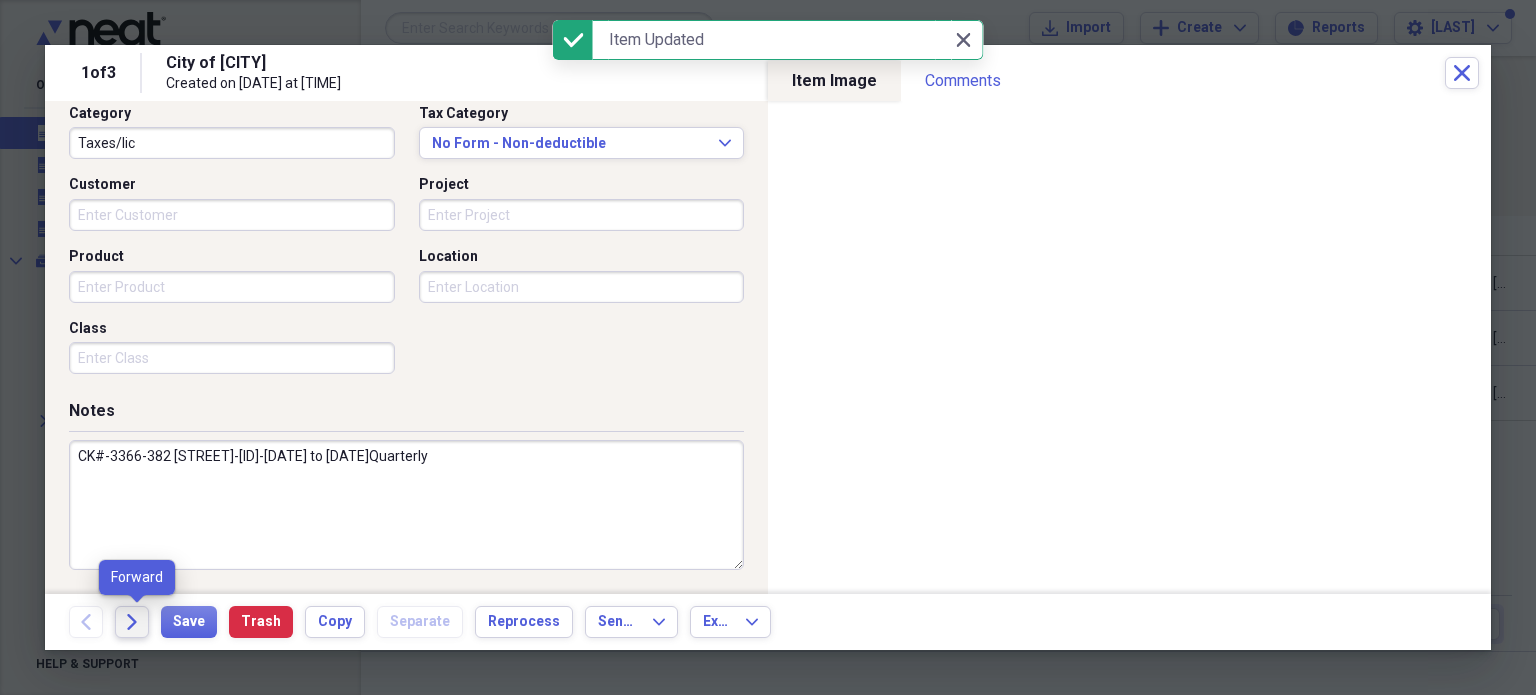 click on "Forward" 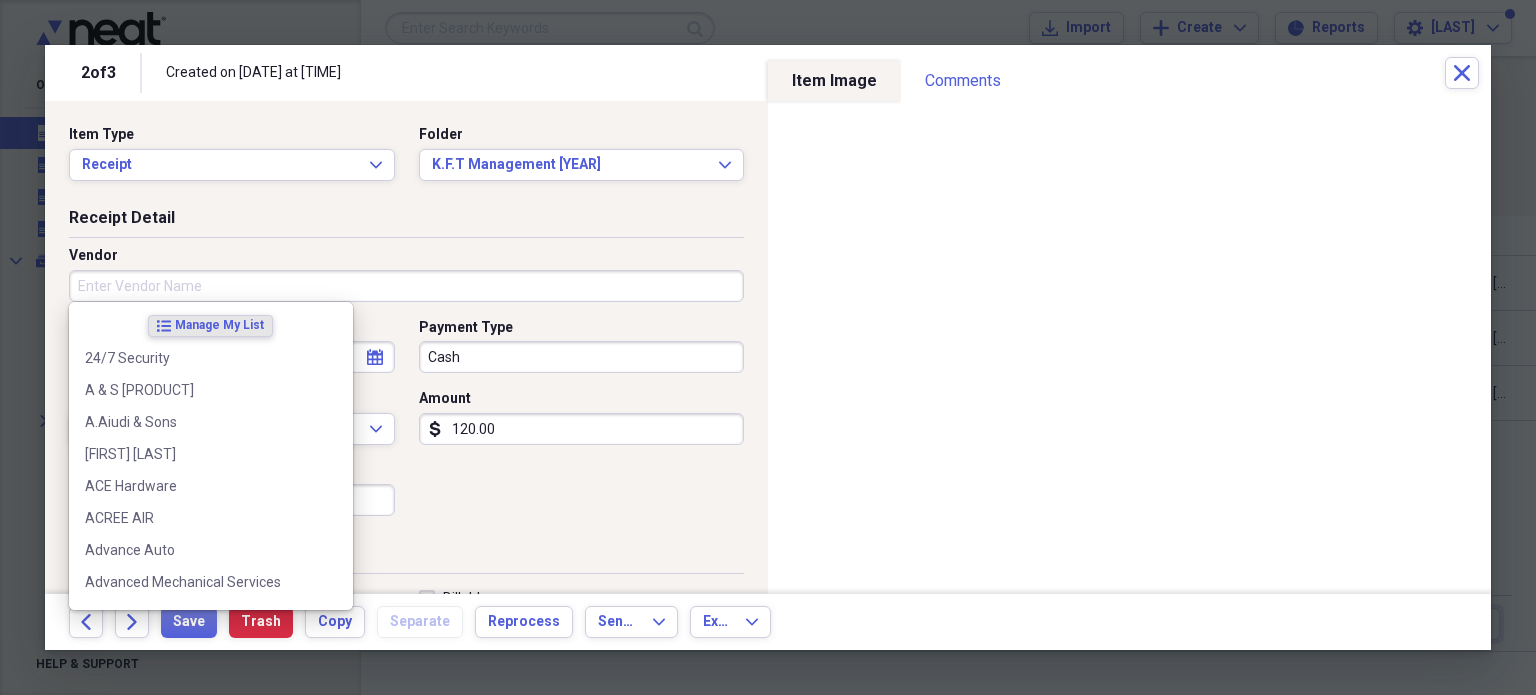 click on "Vendor" at bounding box center (406, 286) 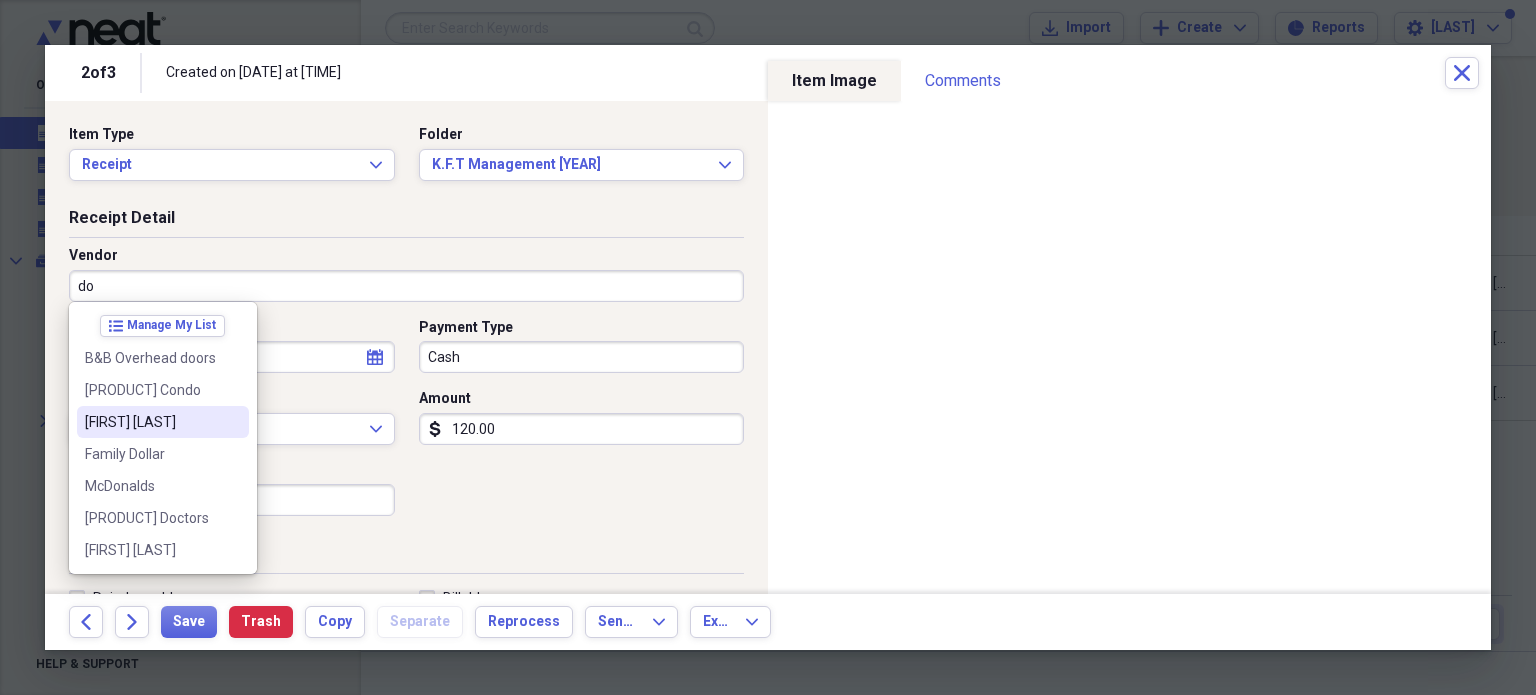 click on "[FIRST] [LAST]" at bounding box center [163, 422] 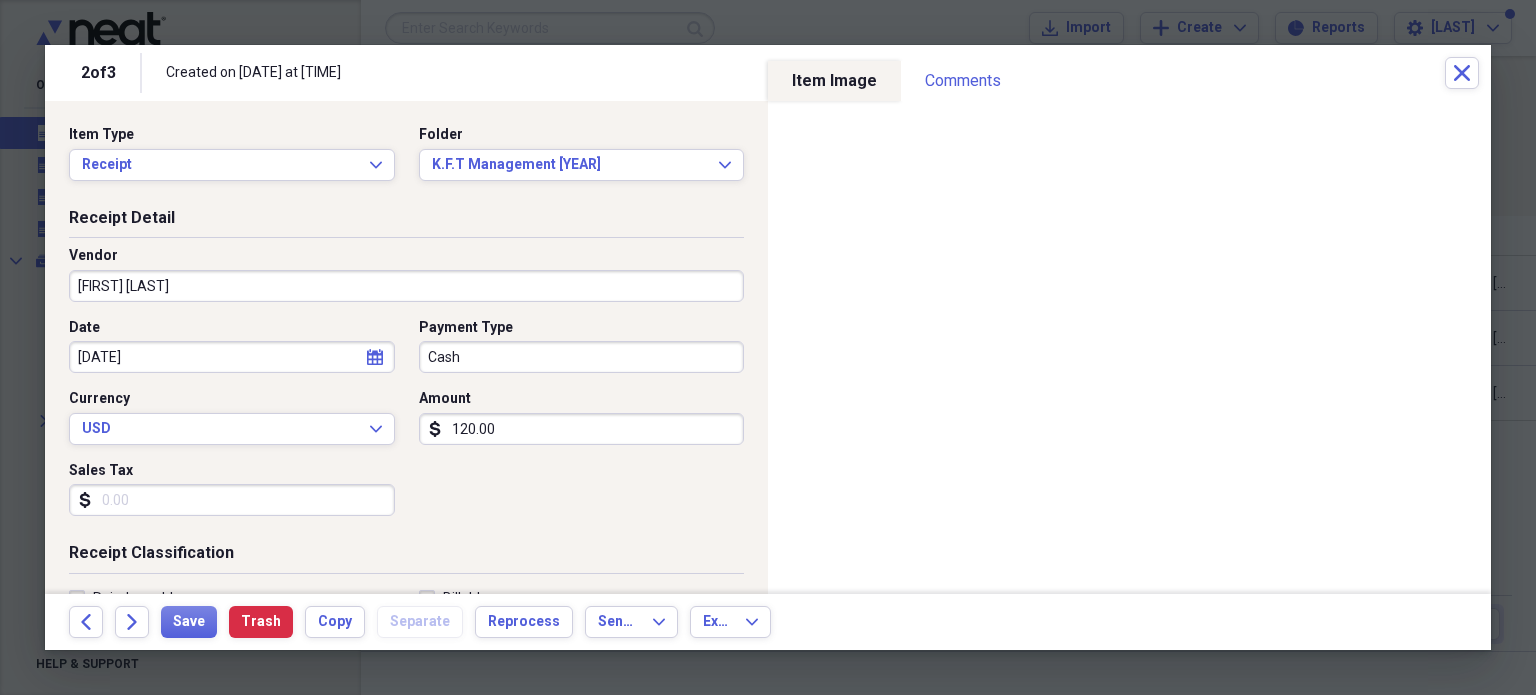 type on "Sub Contactor" 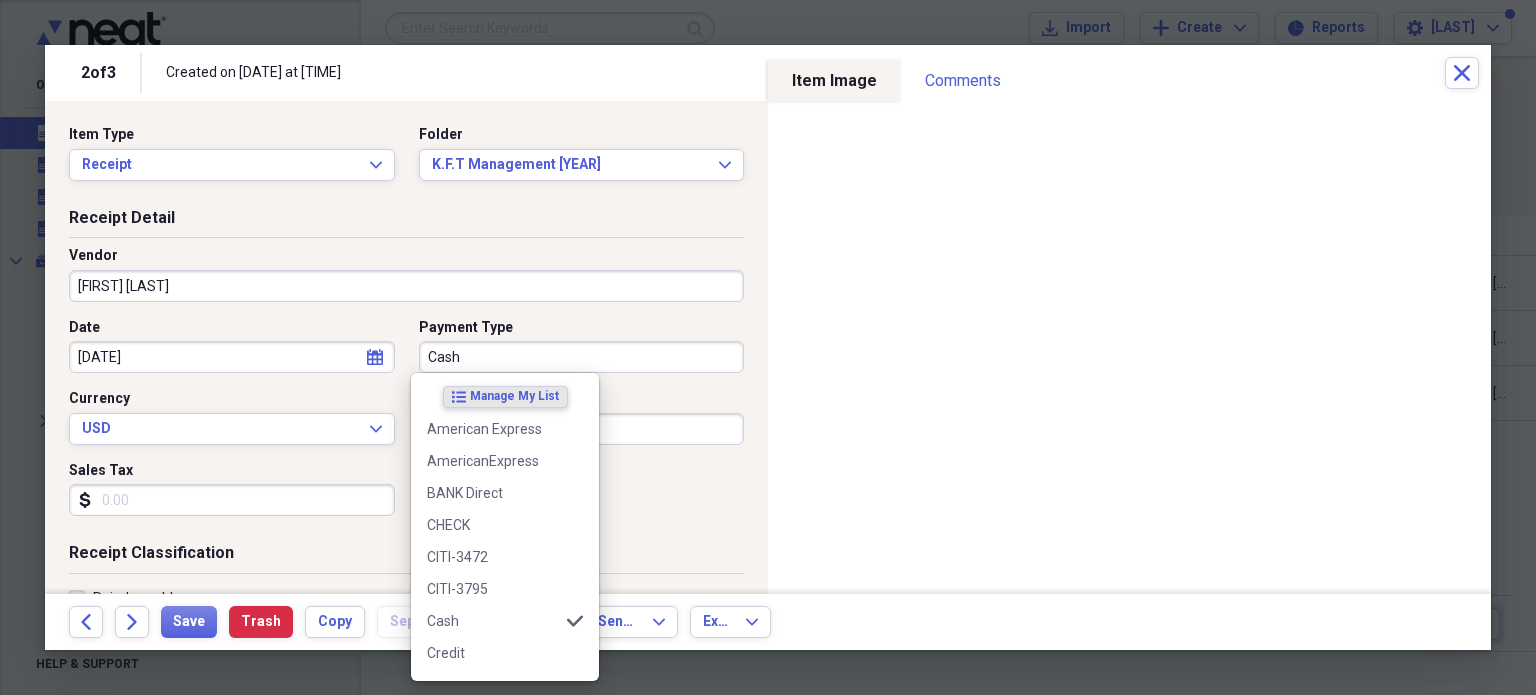 click on "Cash" at bounding box center [582, 357] 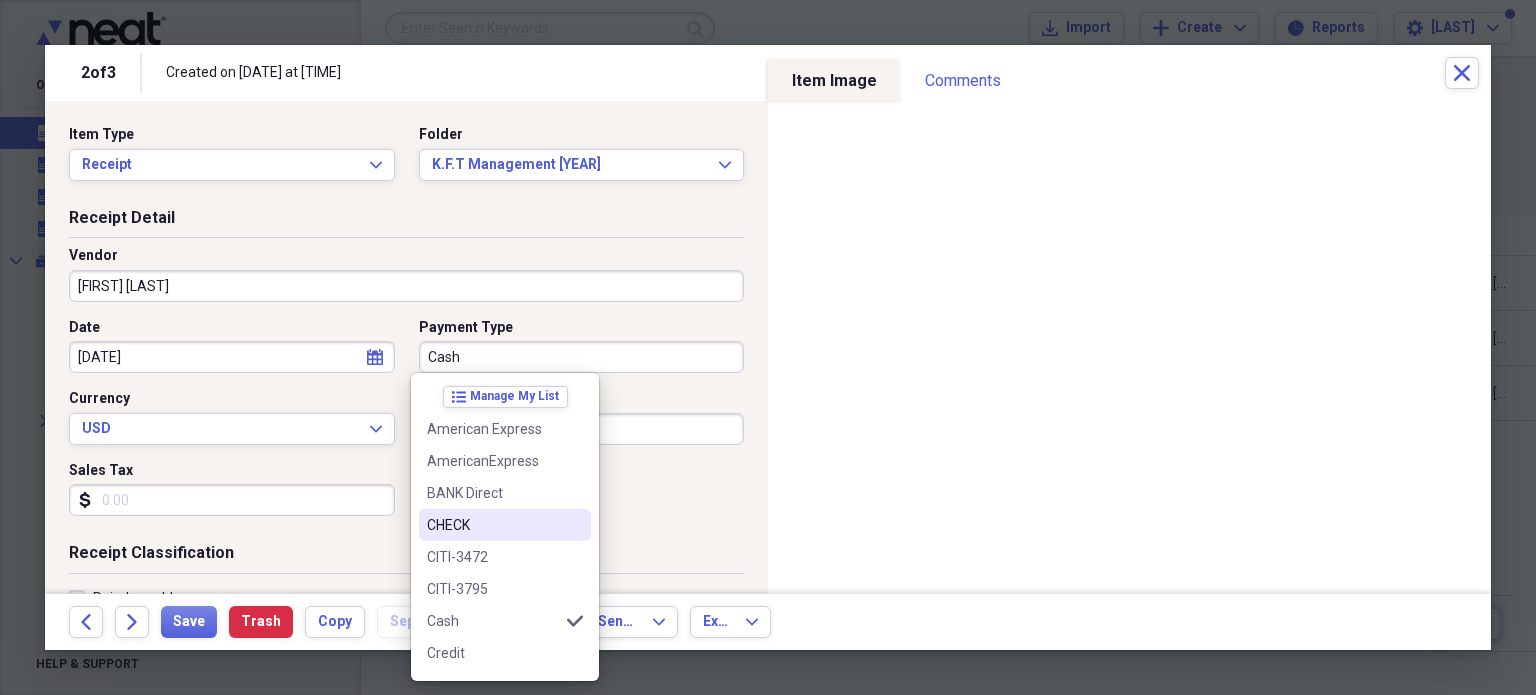click on "CHECK" at bounding box center (493, 525) 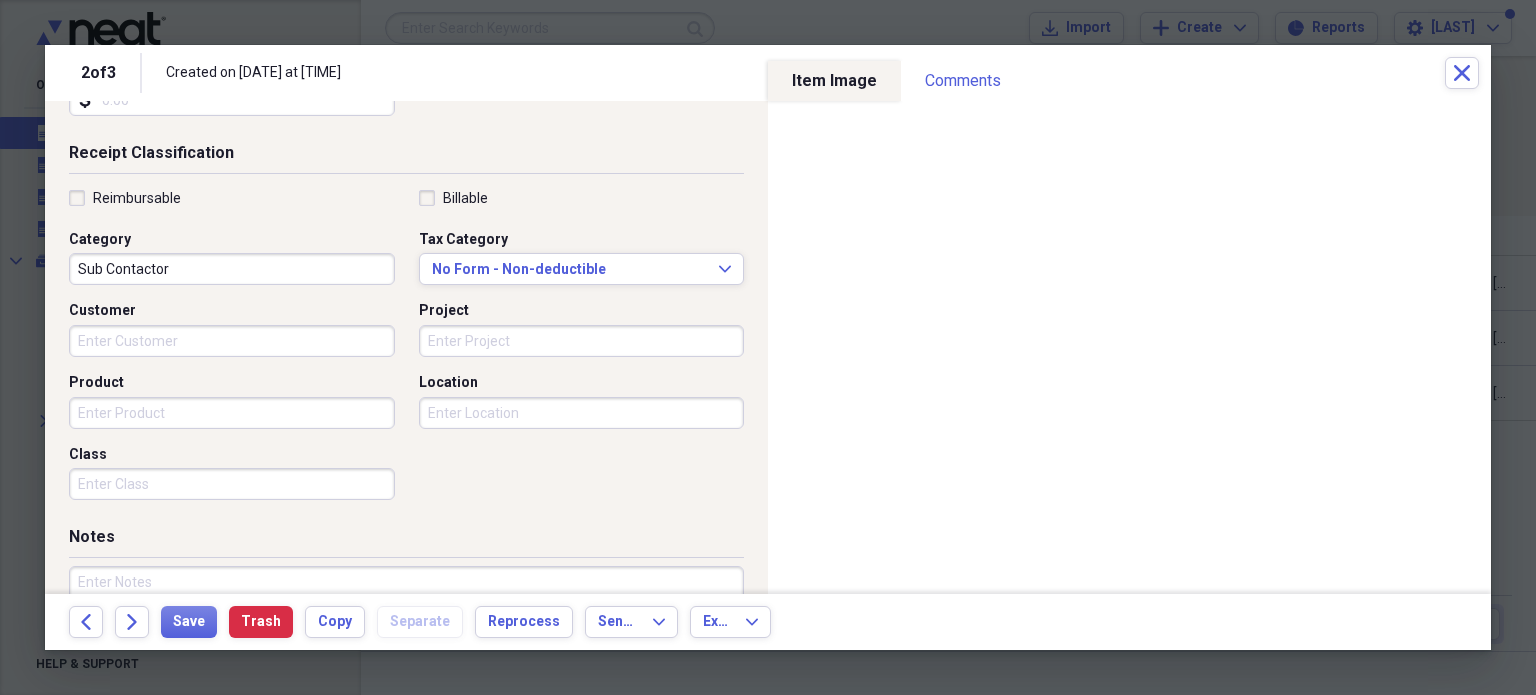 scroll, scrollTop: 526, scrollLeft: 0, axis: vertical 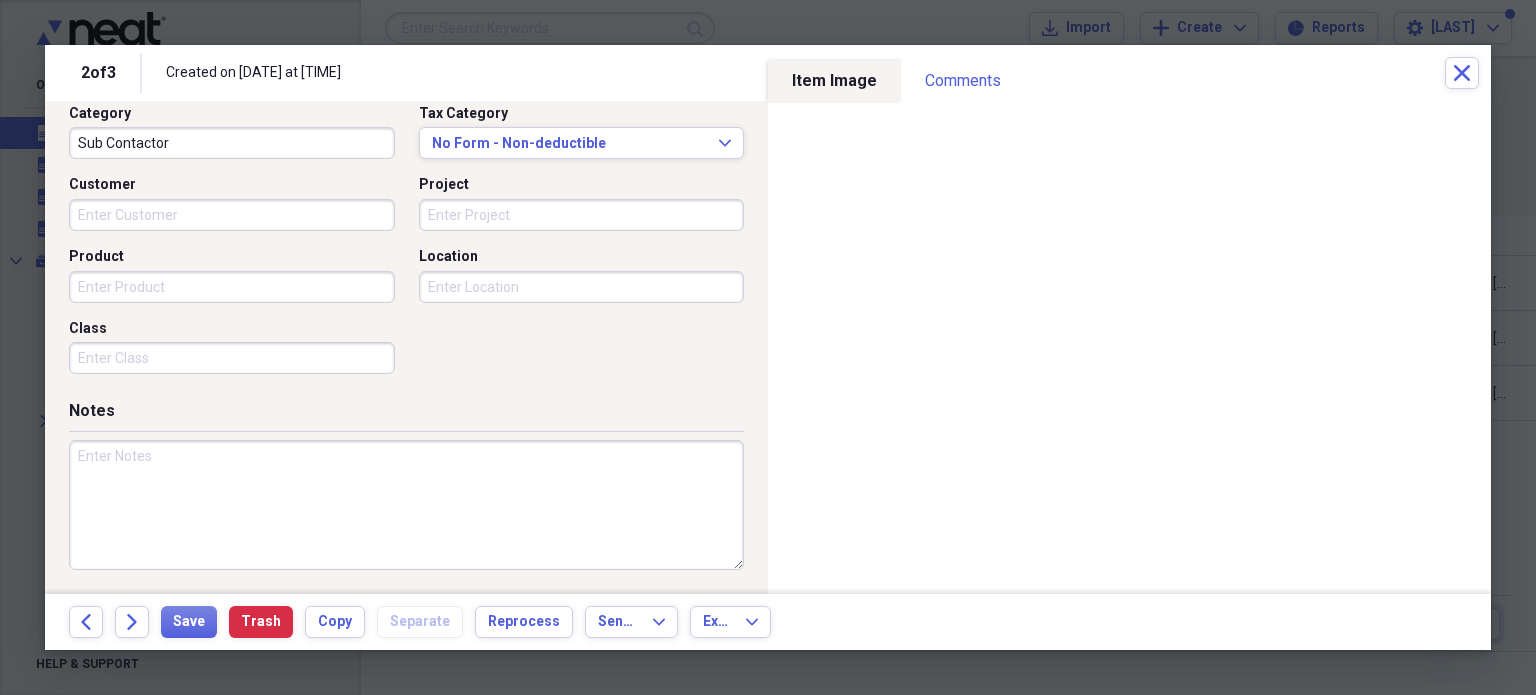 click at bounding box center [406, 505] 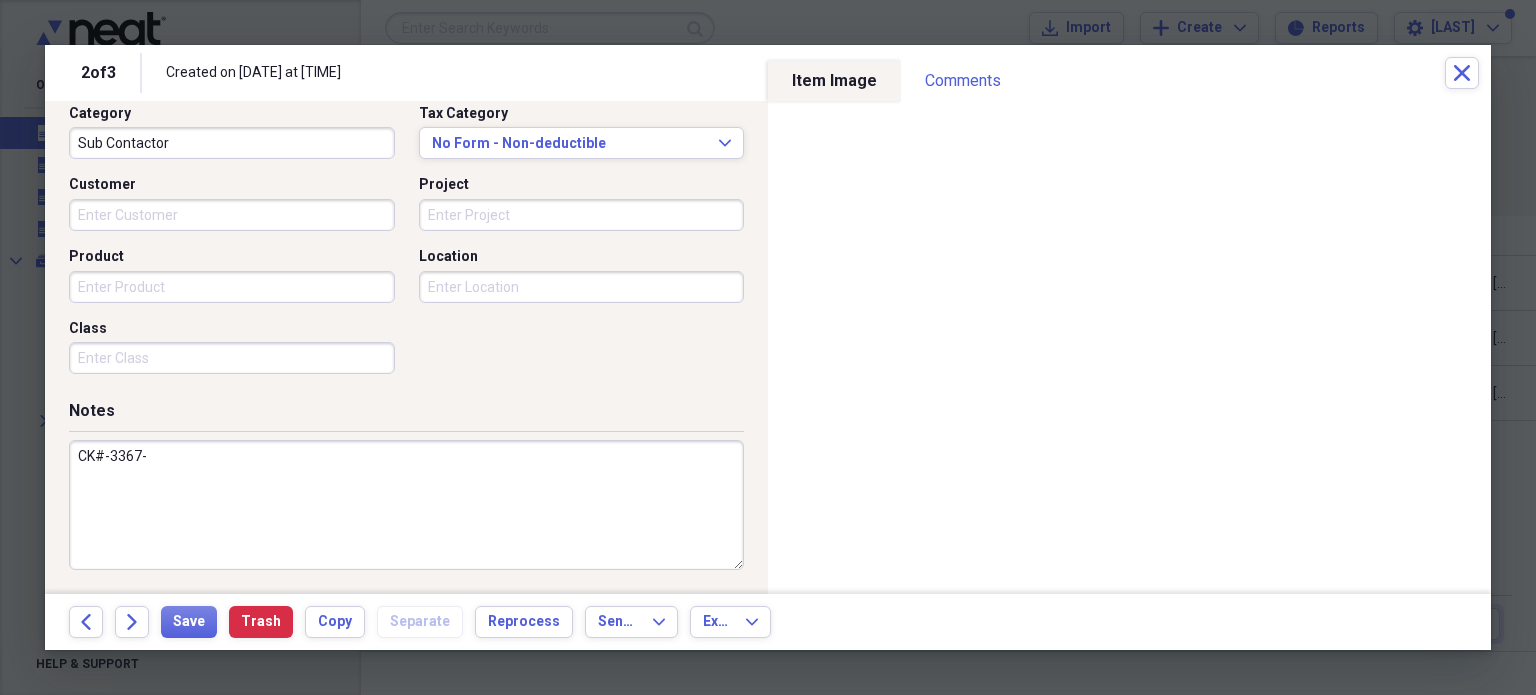 click on "CK#-3367-" at bounding box center (406, 505) 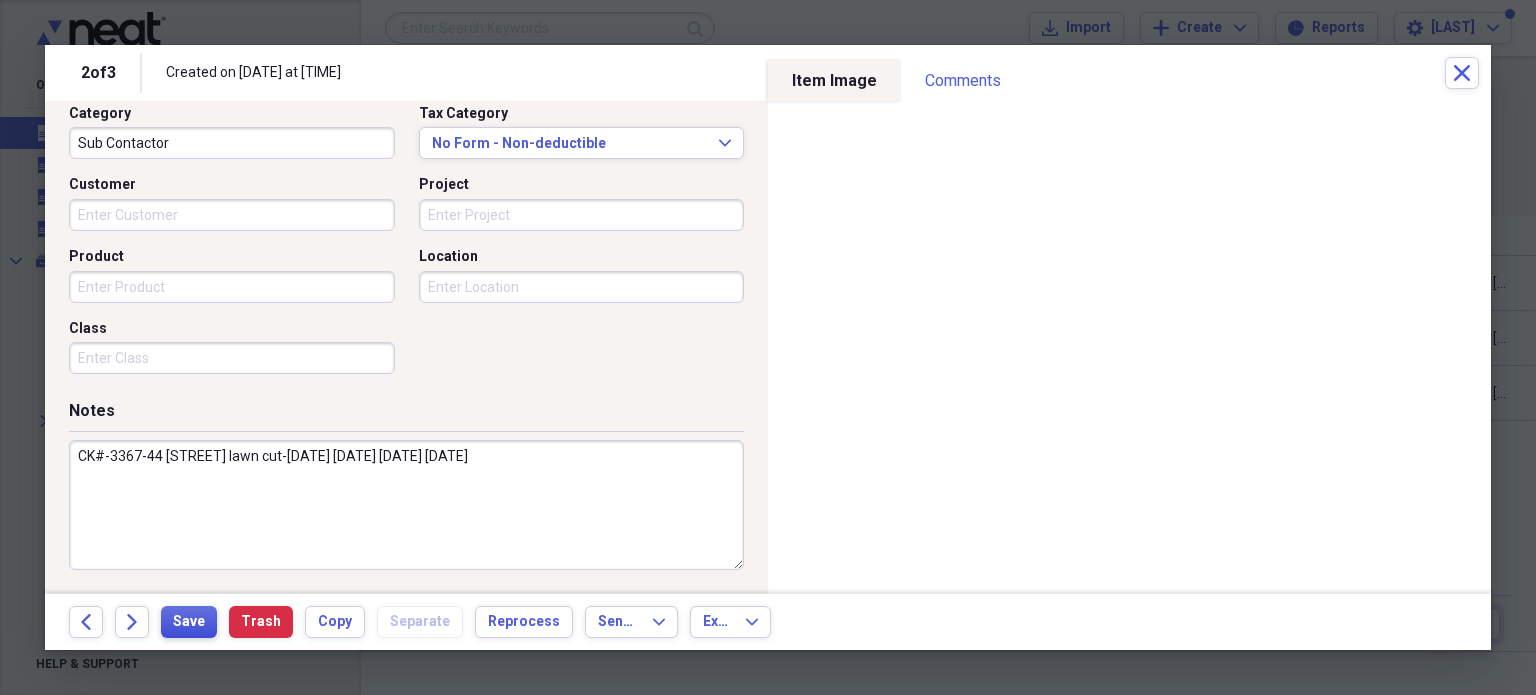 click on "Save" at bounding box center (189, 622) 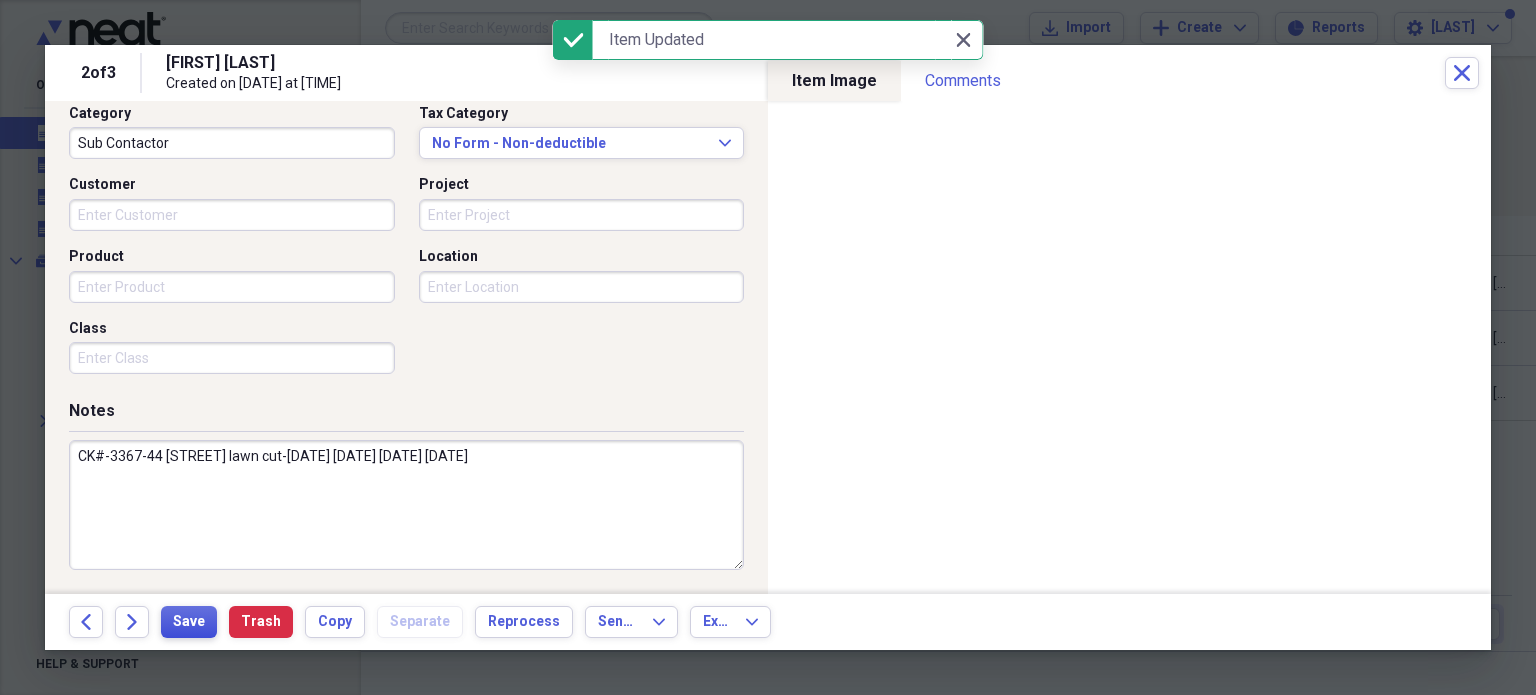 type on "CK#-3367-44 [STREET] lawn cut-[DATE] [DATE] [DATE] [DATE]" 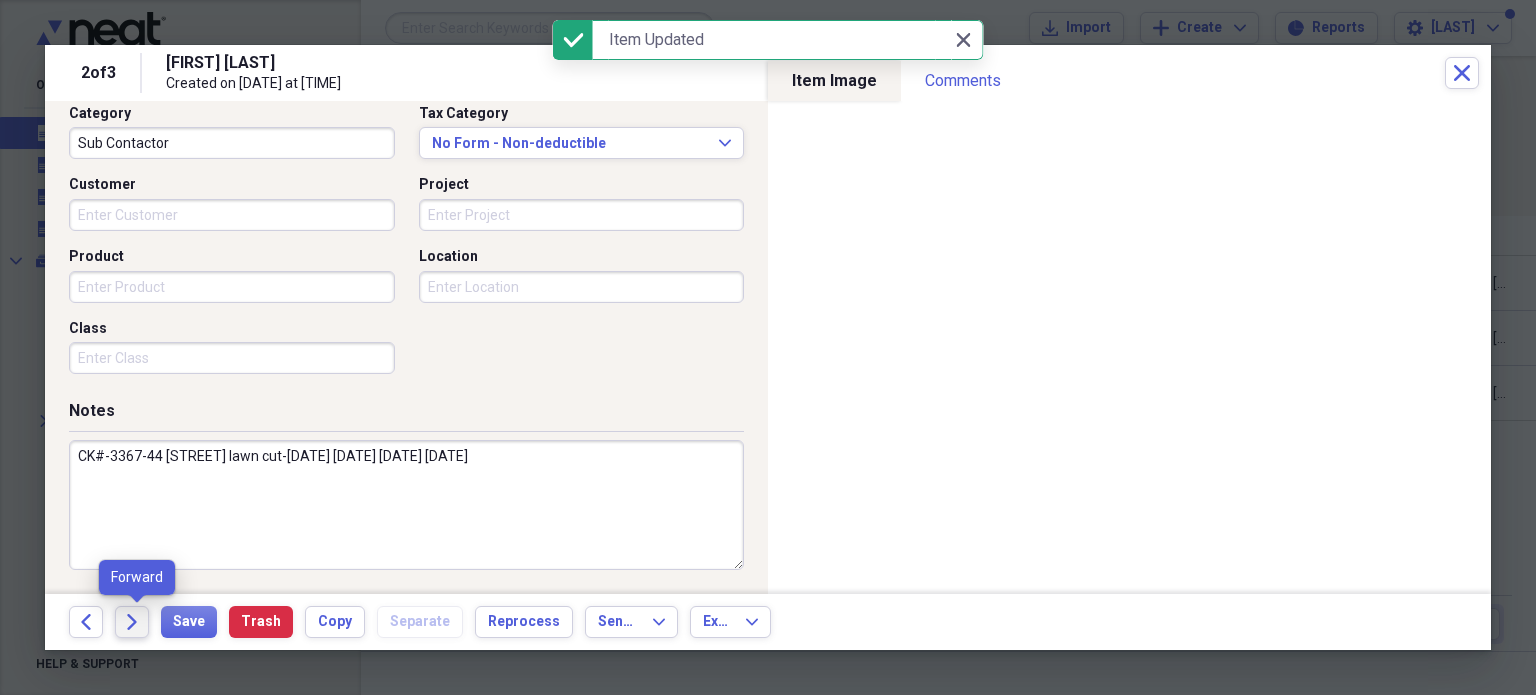 click 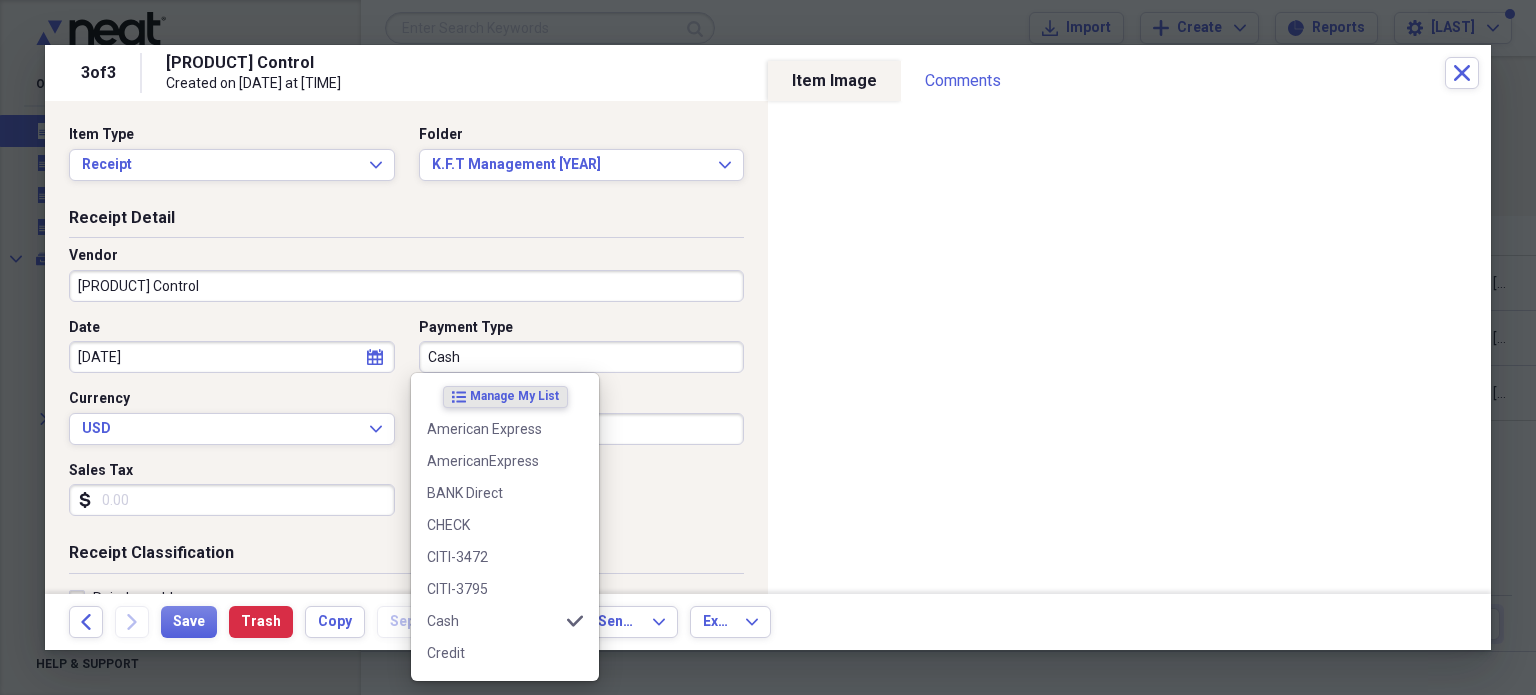 click on "Cash" at bounding box center [582, 357] 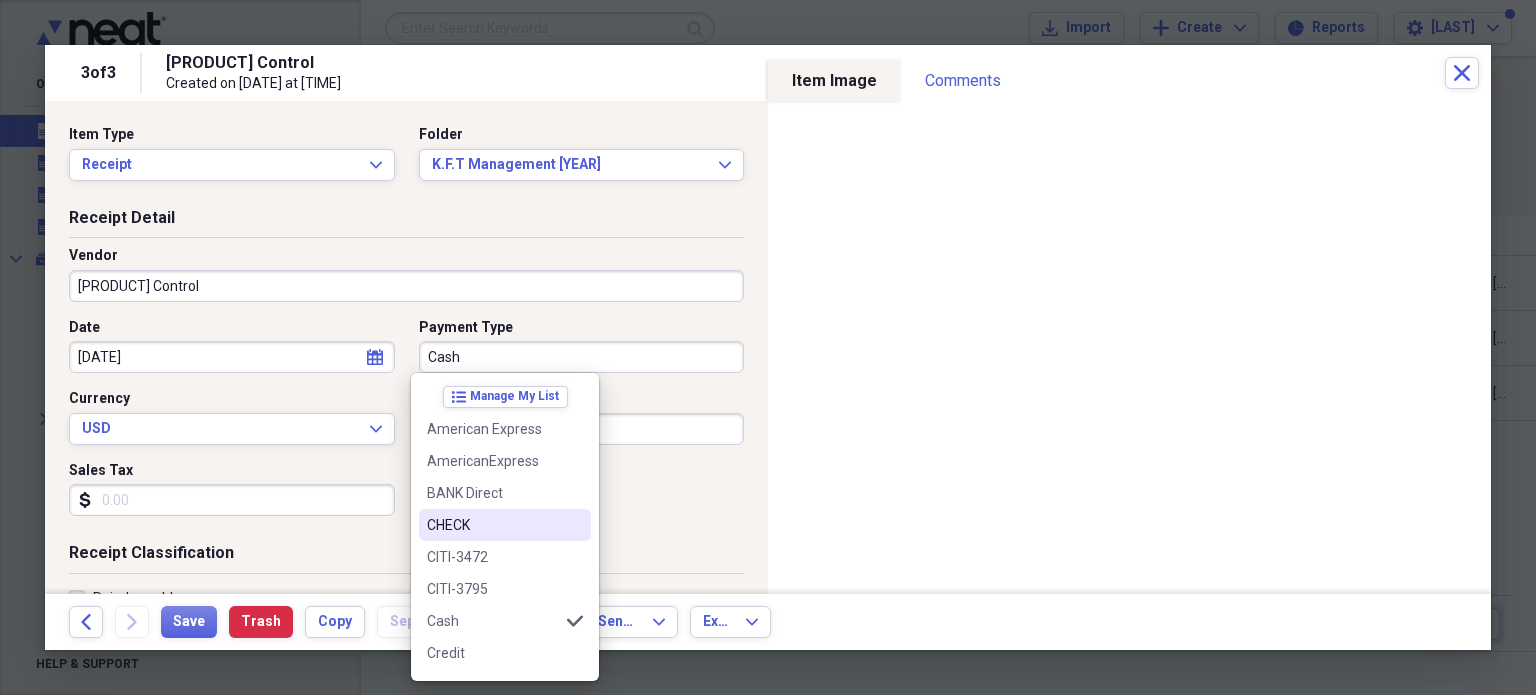 click on "CHECK" at bounding box center (493, 525) 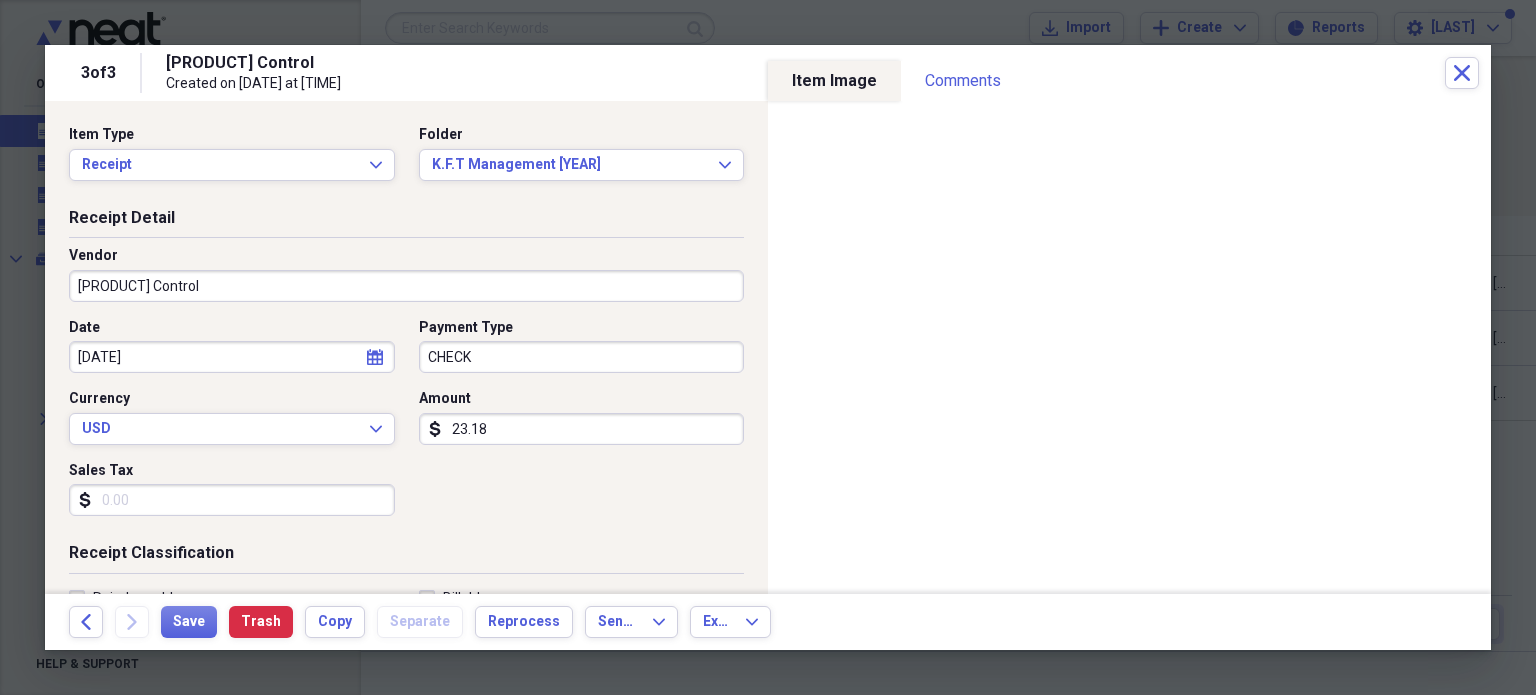 click on "Date [DATE] calendar Calendar Payment Type CHECK Currency USD Expand Amount dollar-sign [PRICE] Sales Tax dollar-sign" at bounding box center [406, 425] 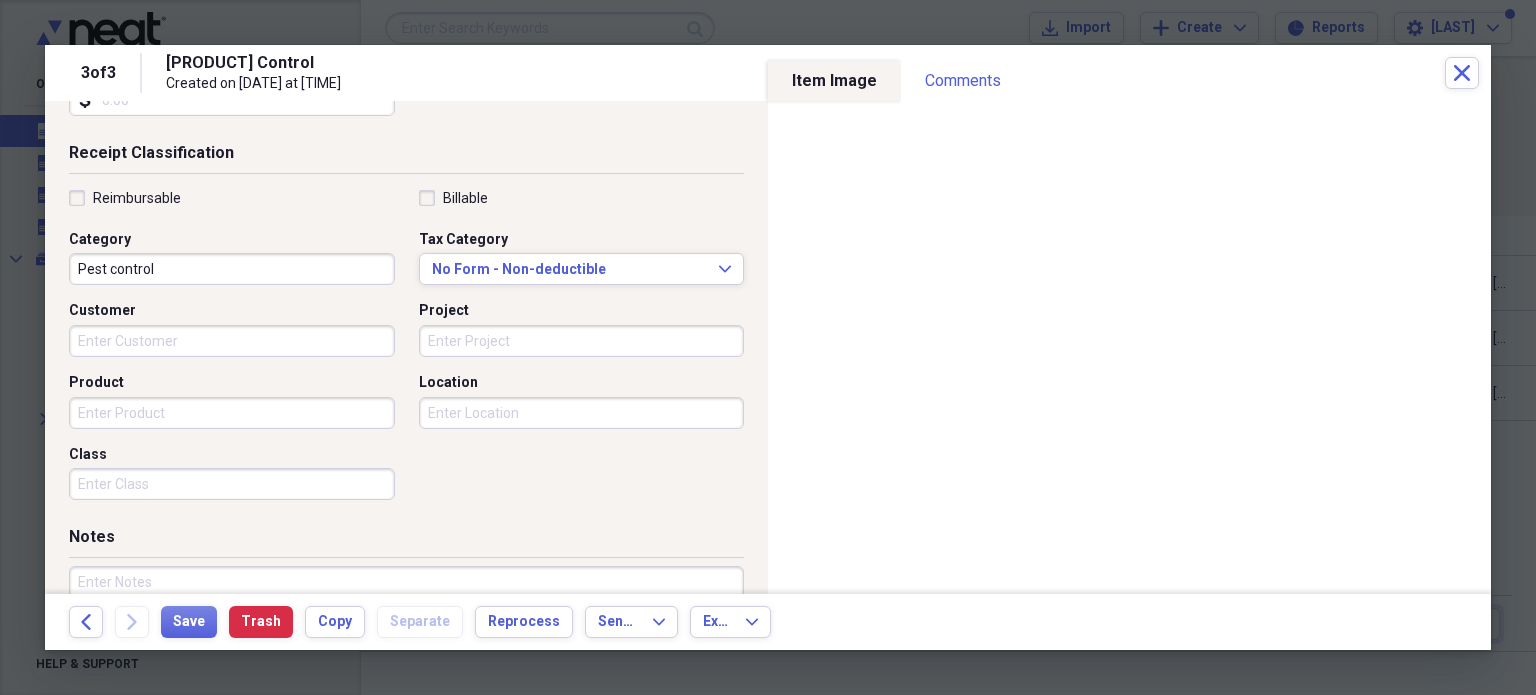 scroll, scrollTop: 526, scrollLeft: 0, axis: vertical 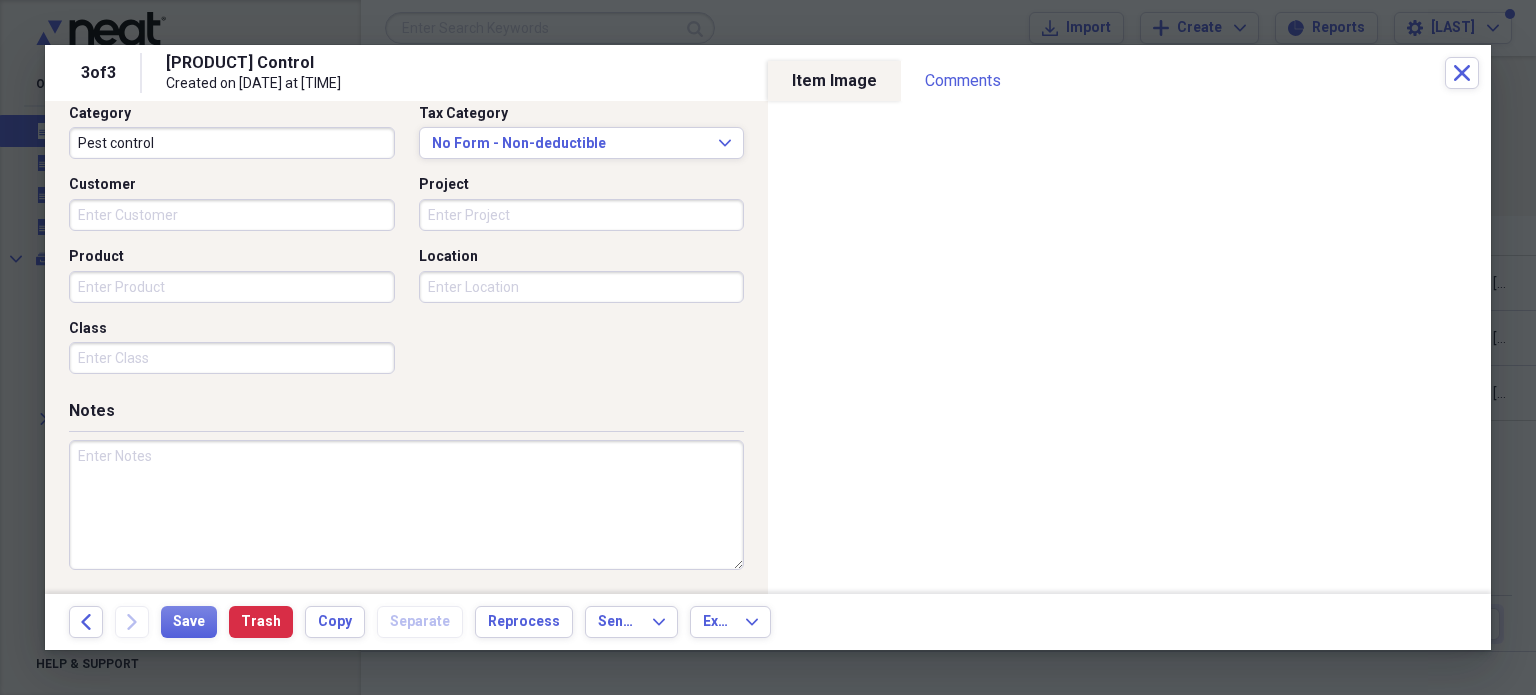 click at bounding box center [406, 505] 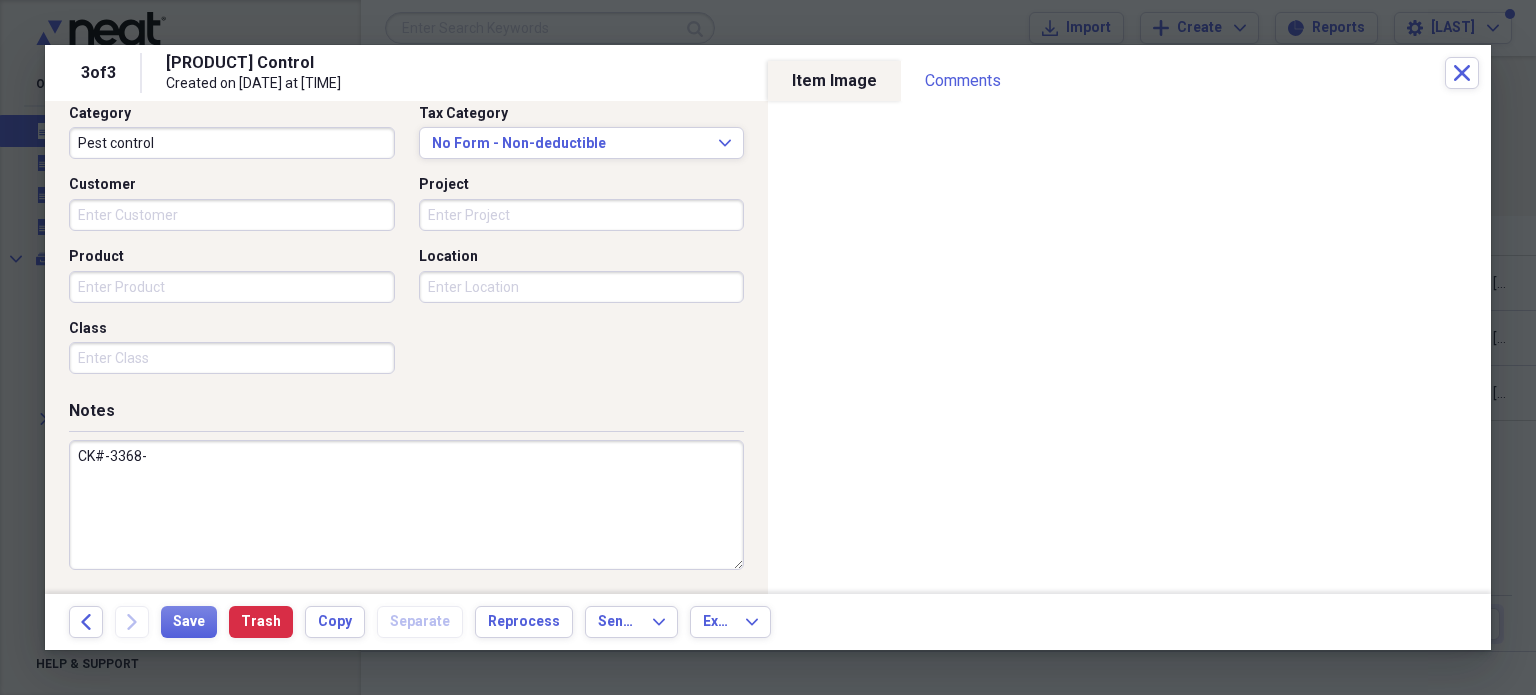 click on "CK#-3368-" at bounding box center [406, 505] 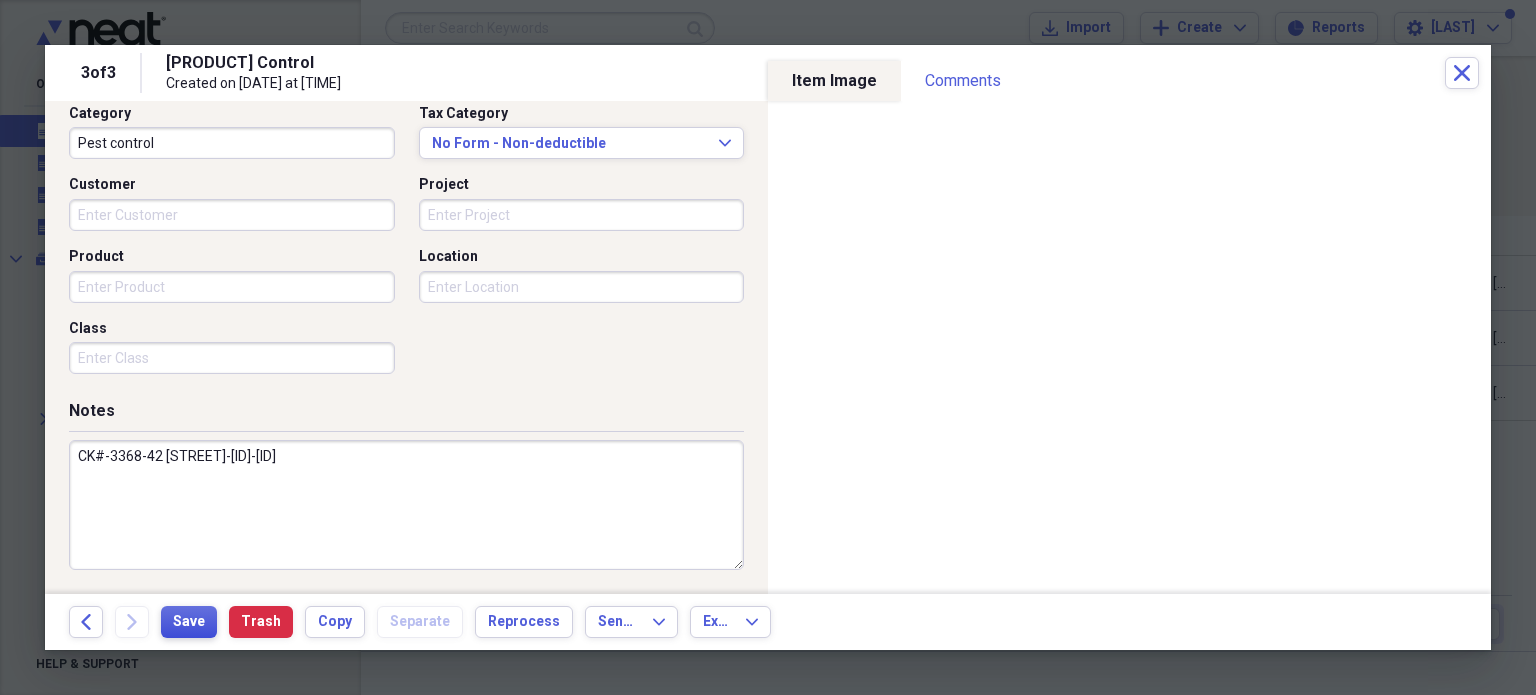 click on "Save" at bounding box center (189, 622) 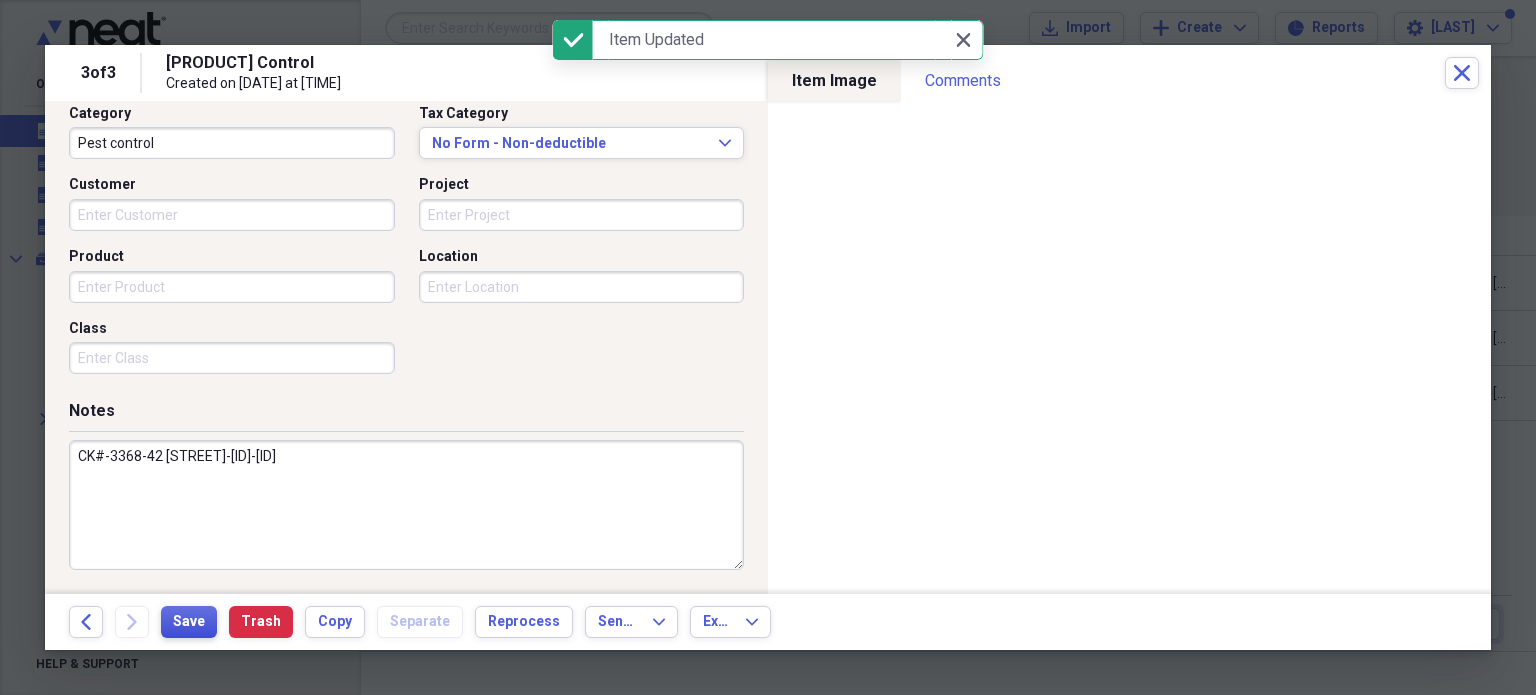 type on "CK#-3368-42 [STREET]-[ID]-[ID]" 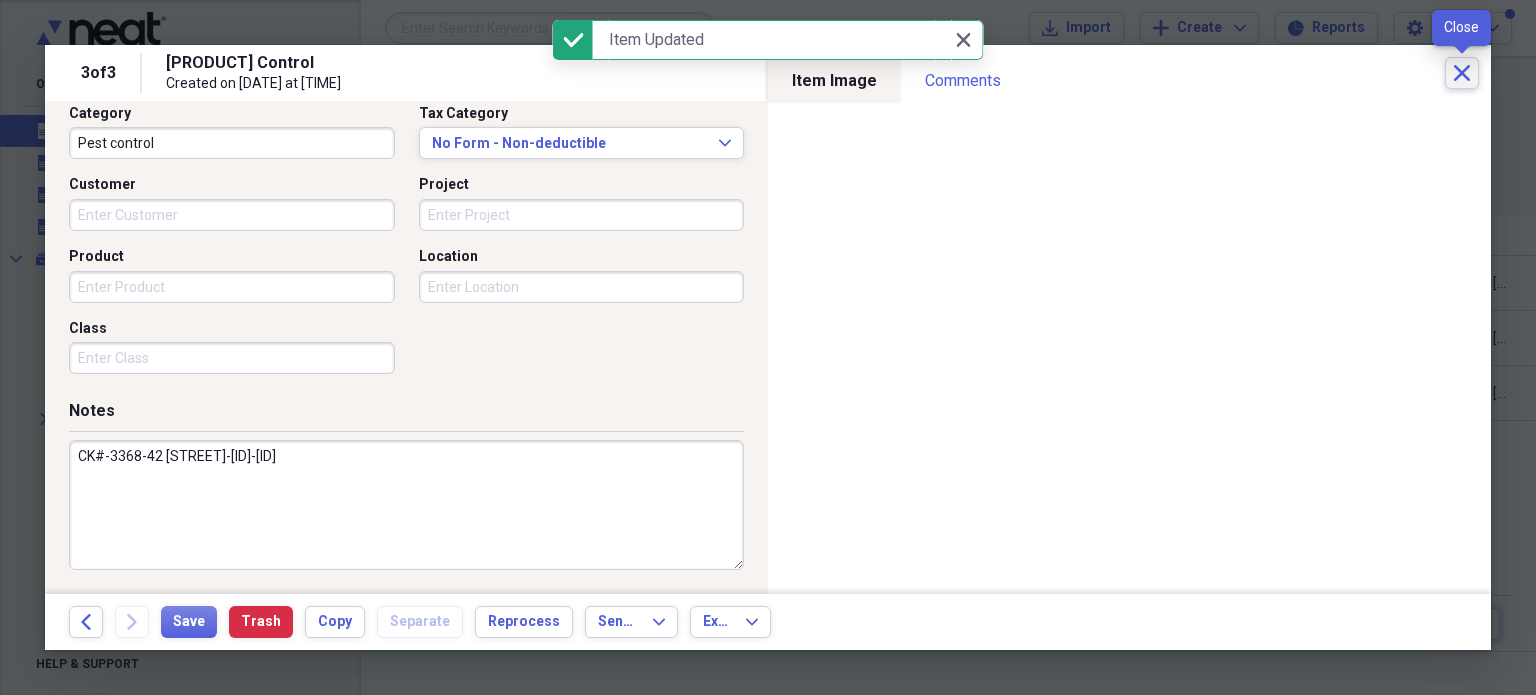 click 